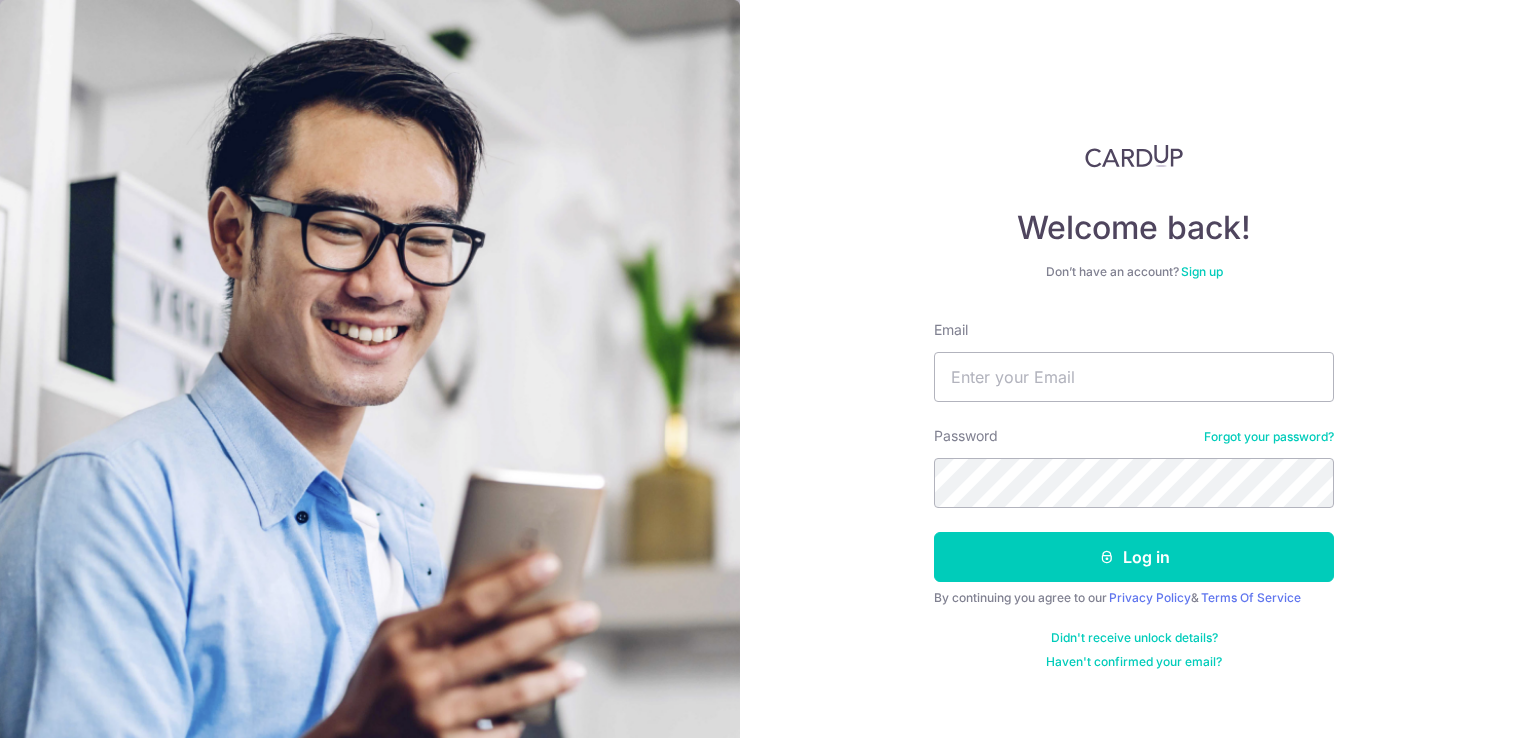 scroll, scrollTop: 0, scrollLeft: 0, axis: both 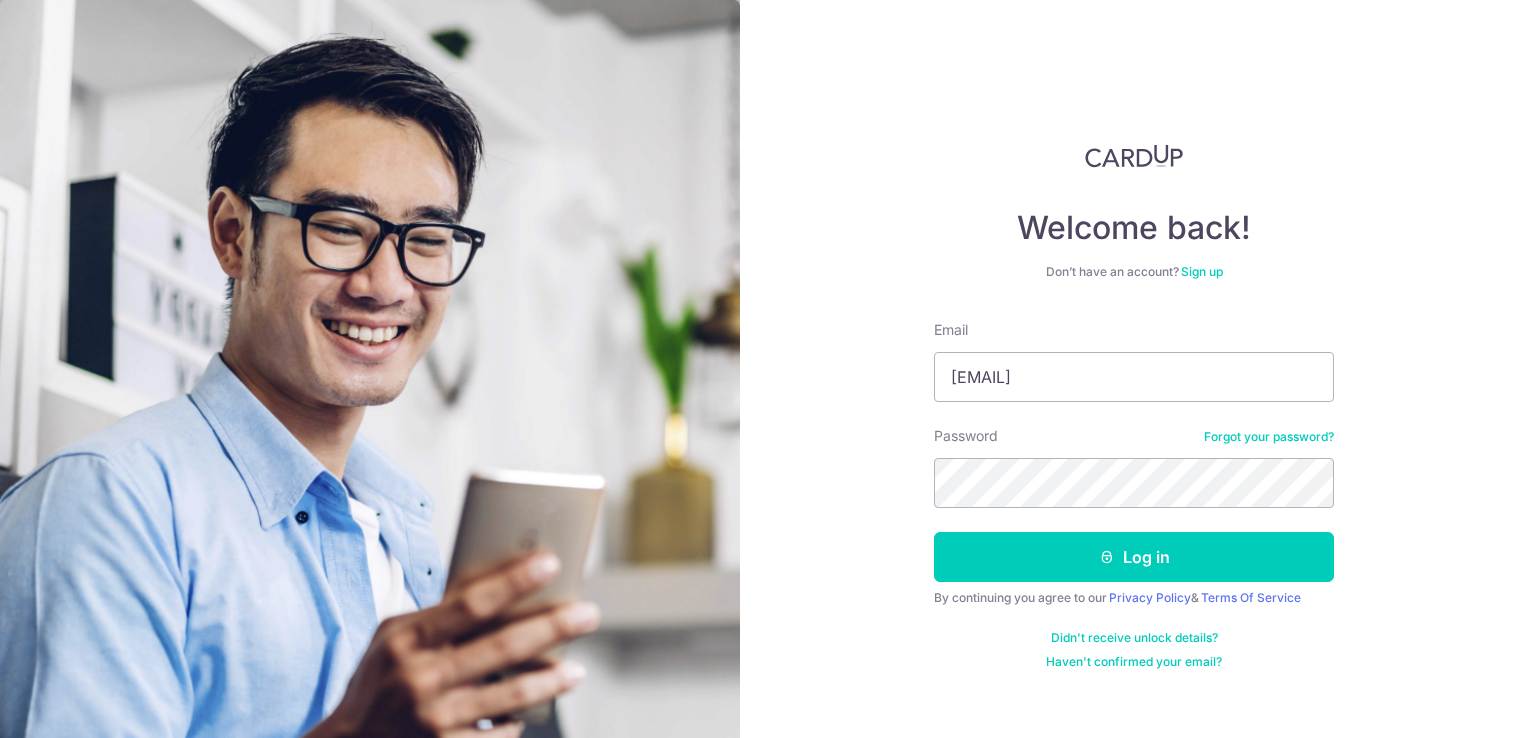 type on "[EMAIL]" 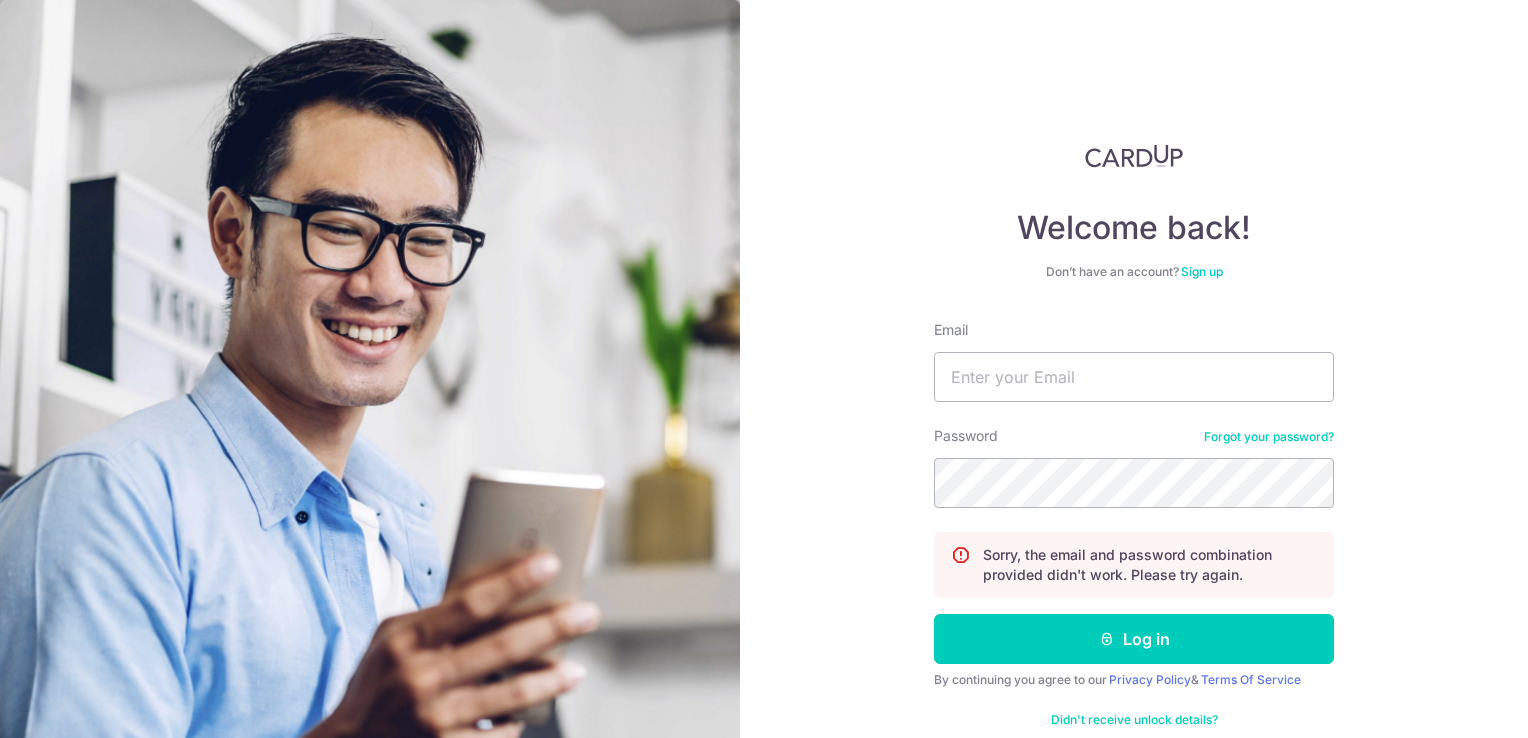scroll, scrollTop: 0, scrollLeft: 0, axis: both 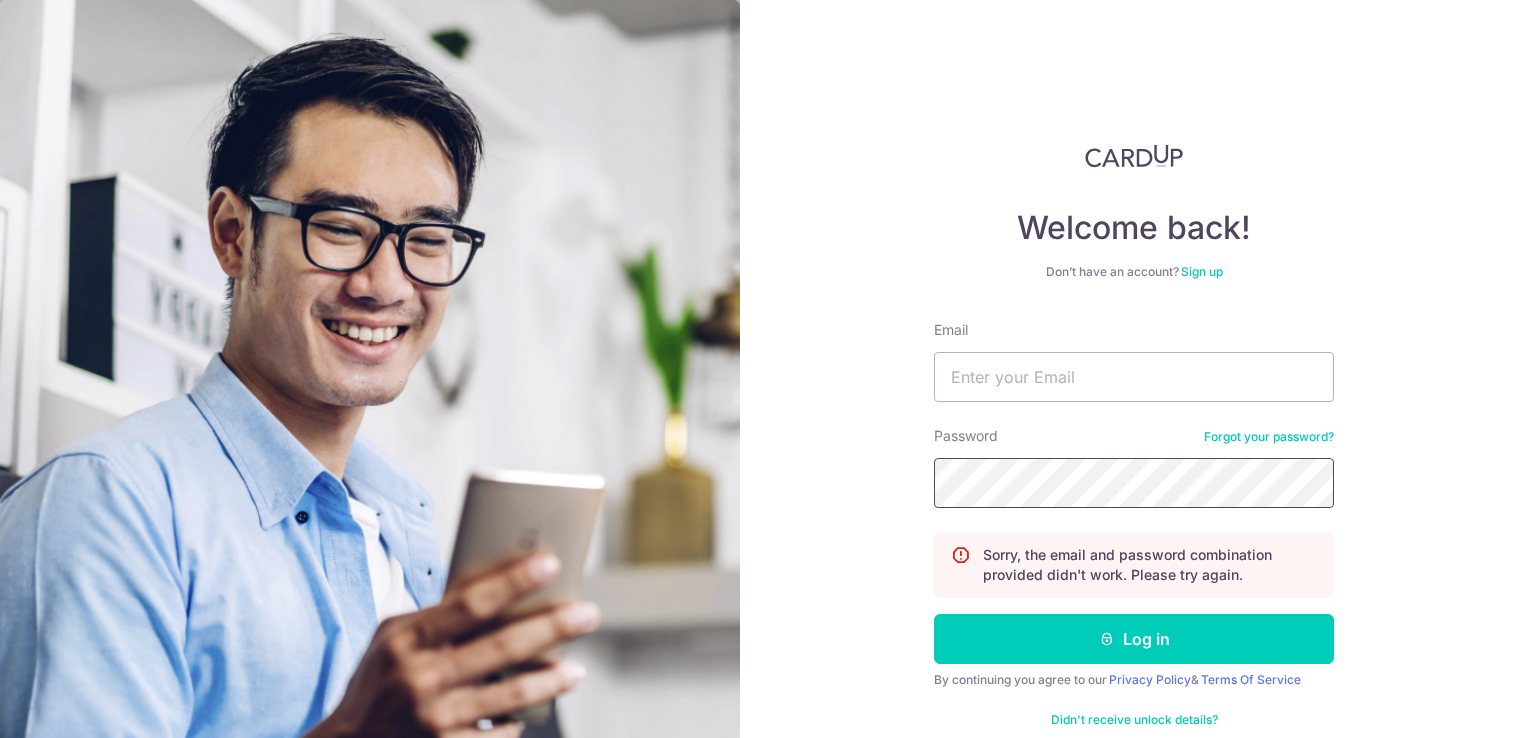click on "Log in" at bounding box center (1134, 639) 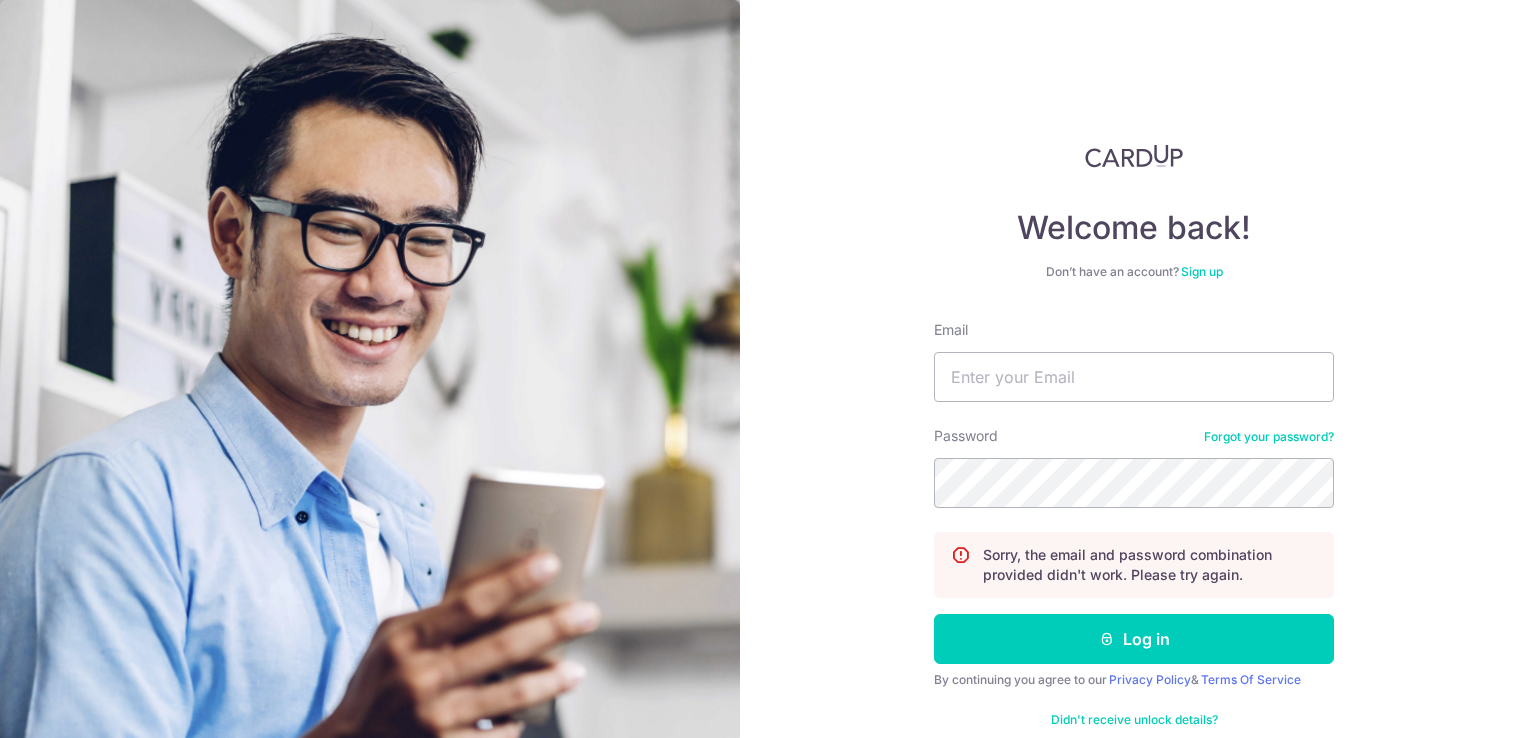 scroll, scrollTop: 0, scrollLeft: 0, axis: both 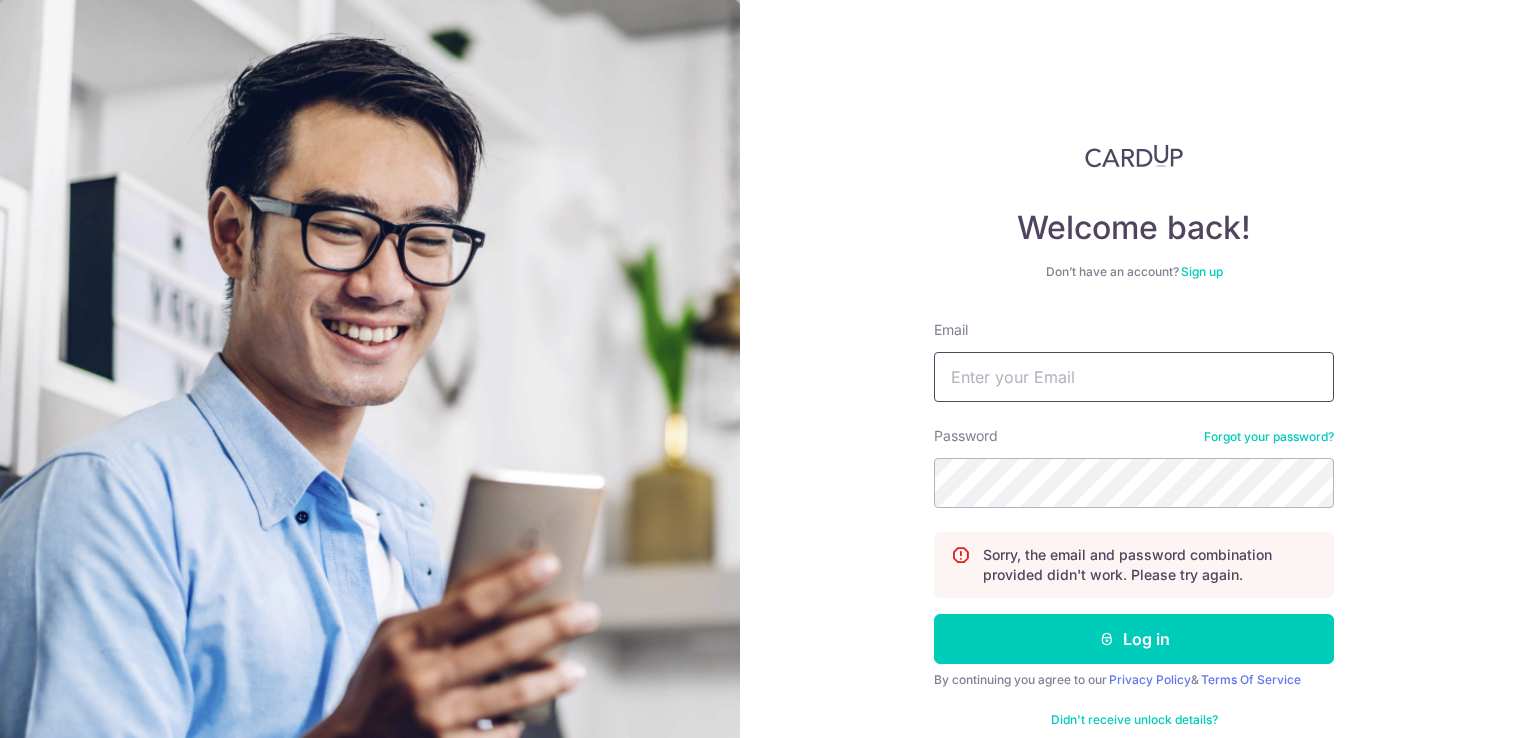 click on "Email" at bounding box center [1134, 377] 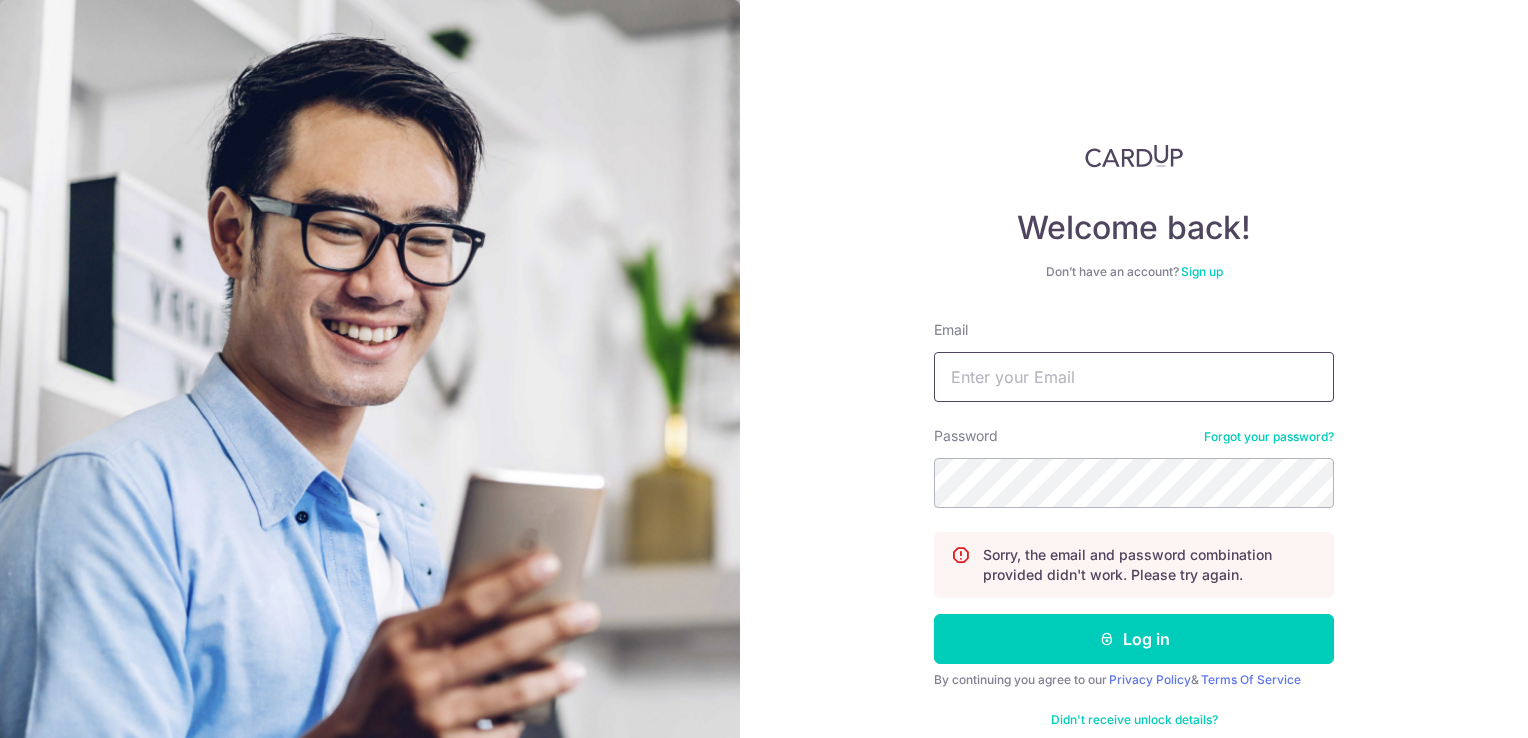 type on "[USERNAME]@[DOMAIN]" 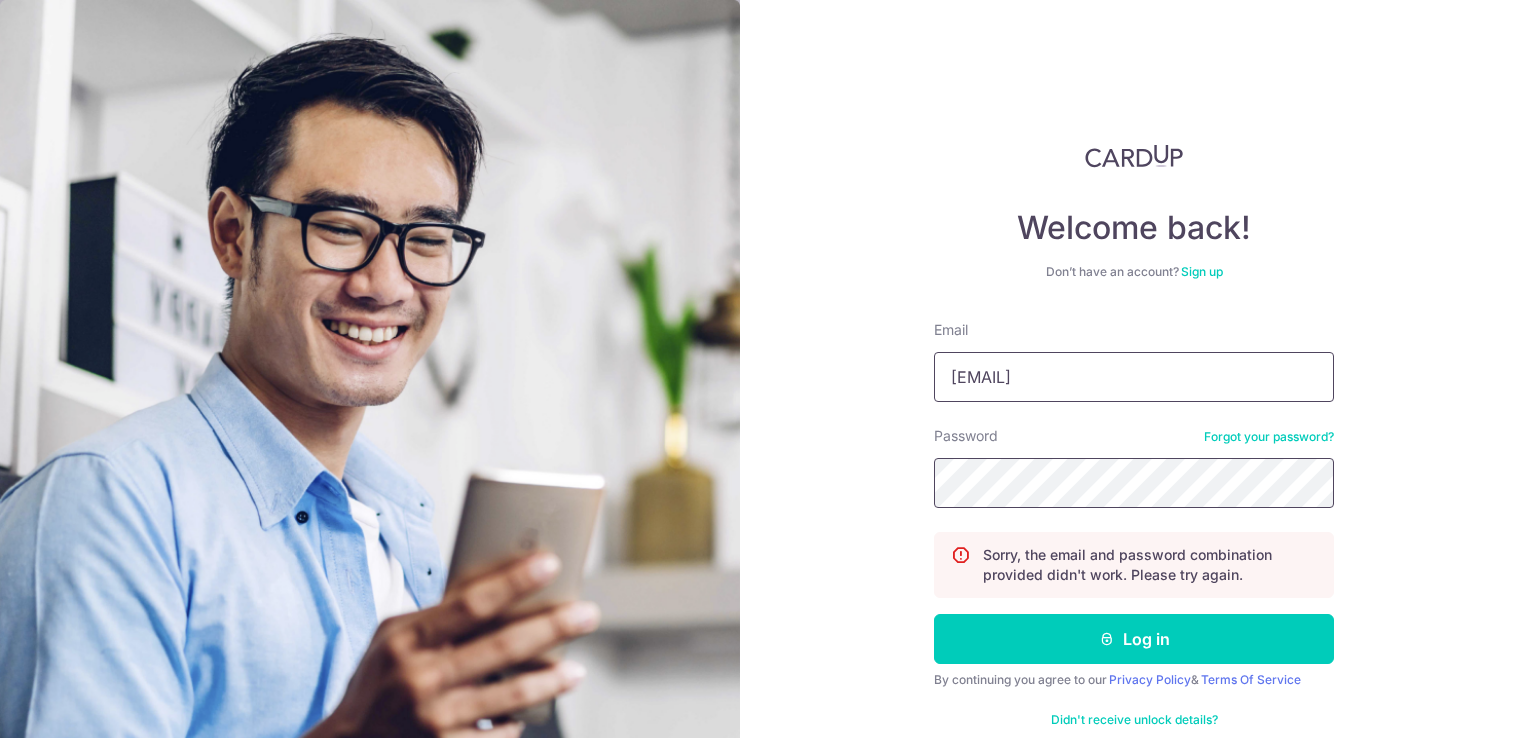 click on "Log in" at bounding box center [1134, 639] 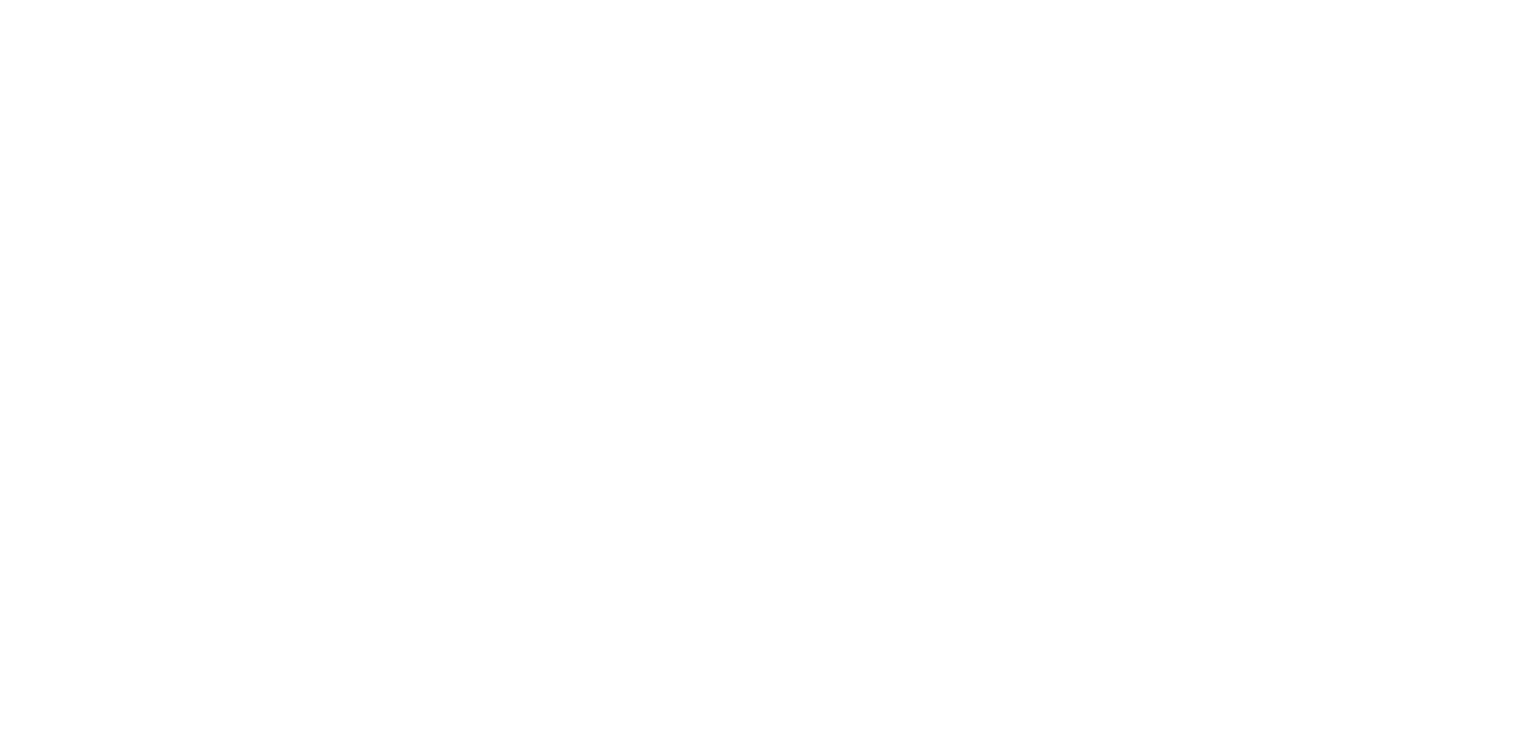 scroll, scrollTop: 0, scrollLeft: 0, axis: both 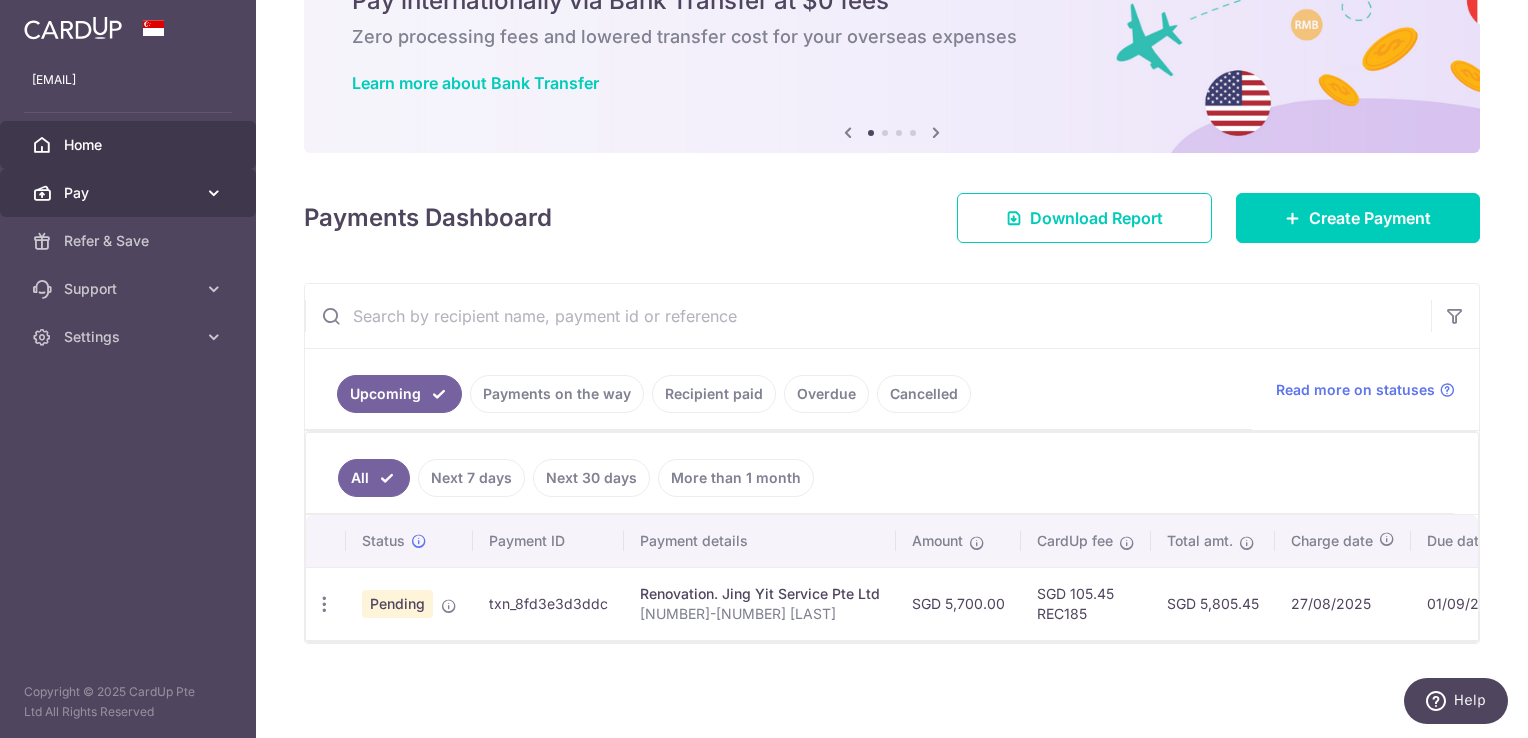 click at bounding box center [214, 193] 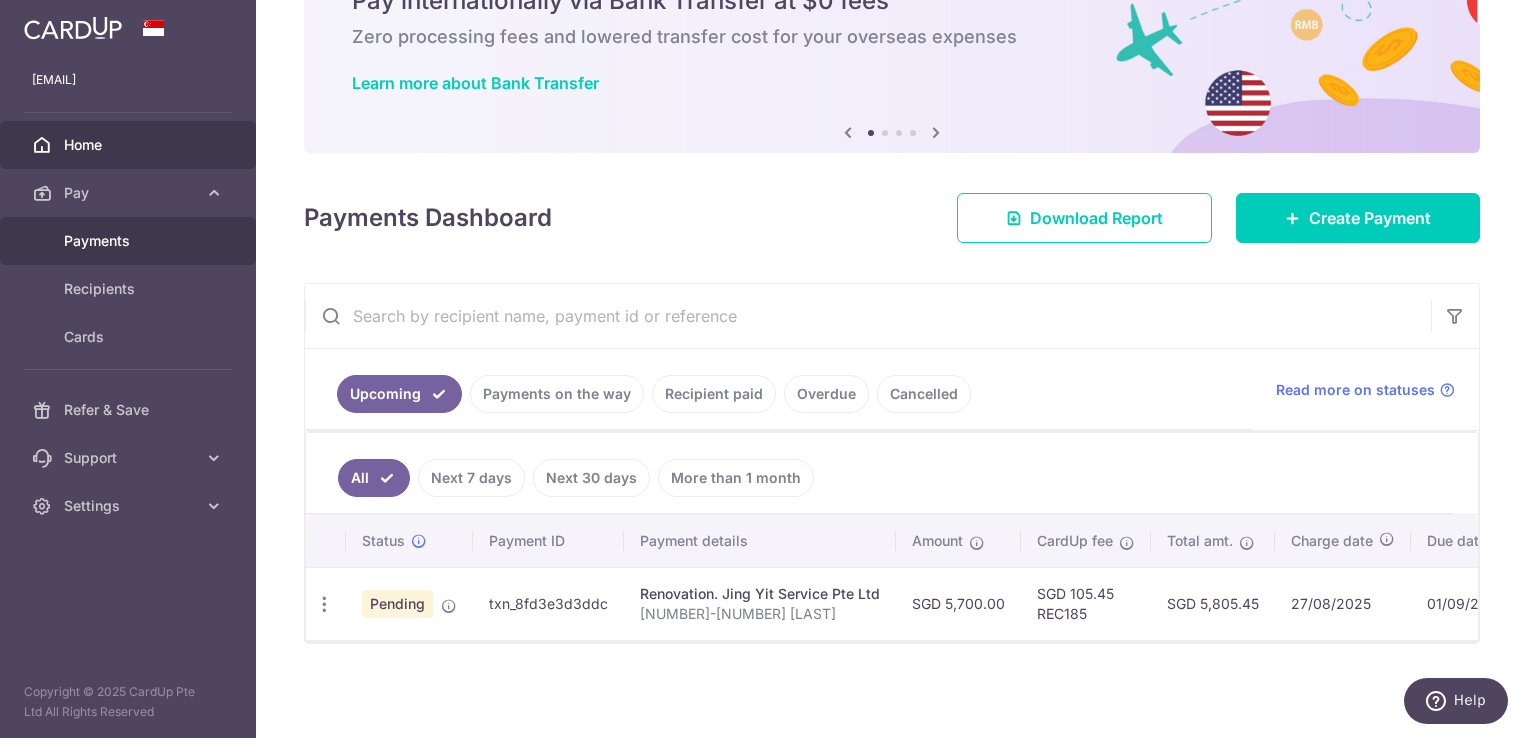 click on "Payments" at bounding box center [130, 241] 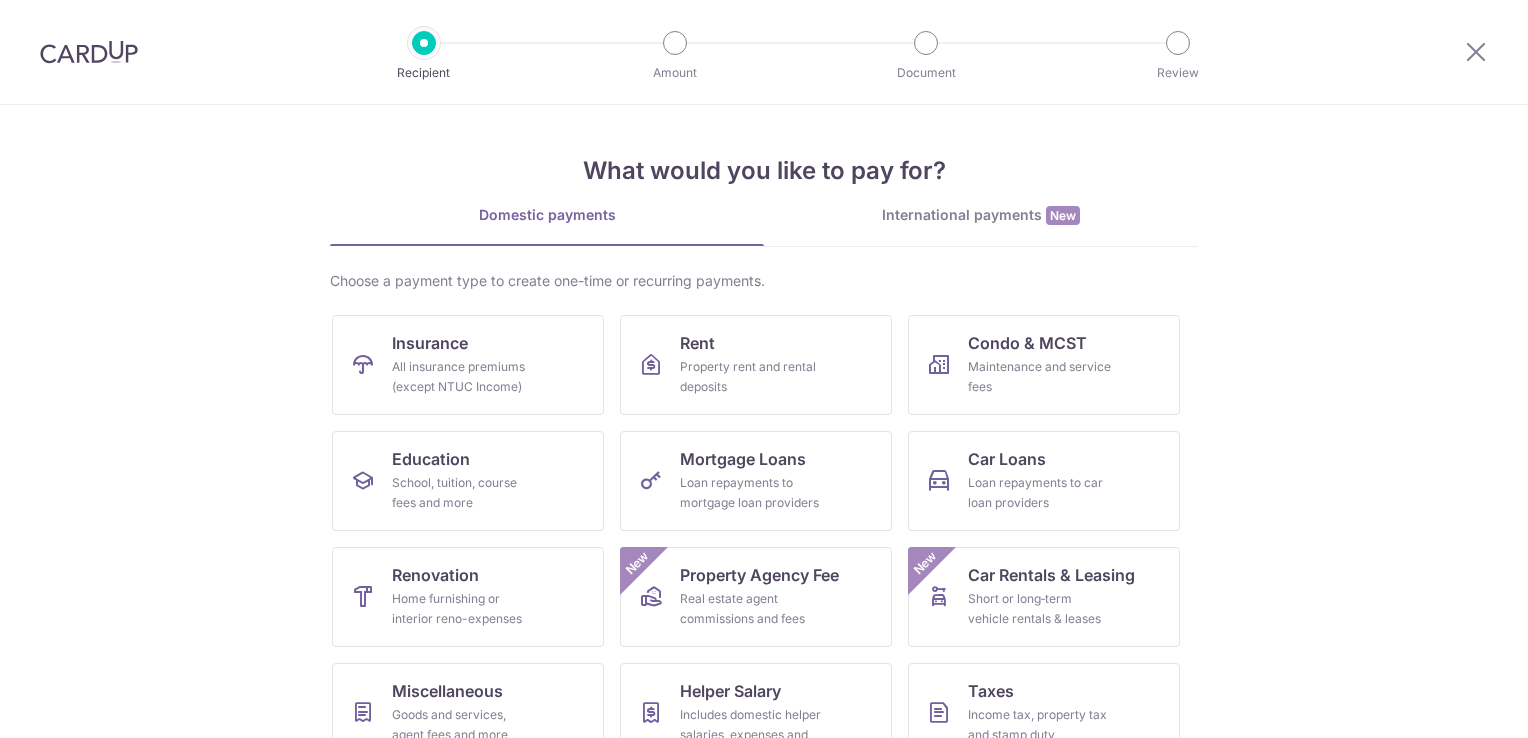 scroll, scrollTop: 0, scrollLeft: 0, axis: both 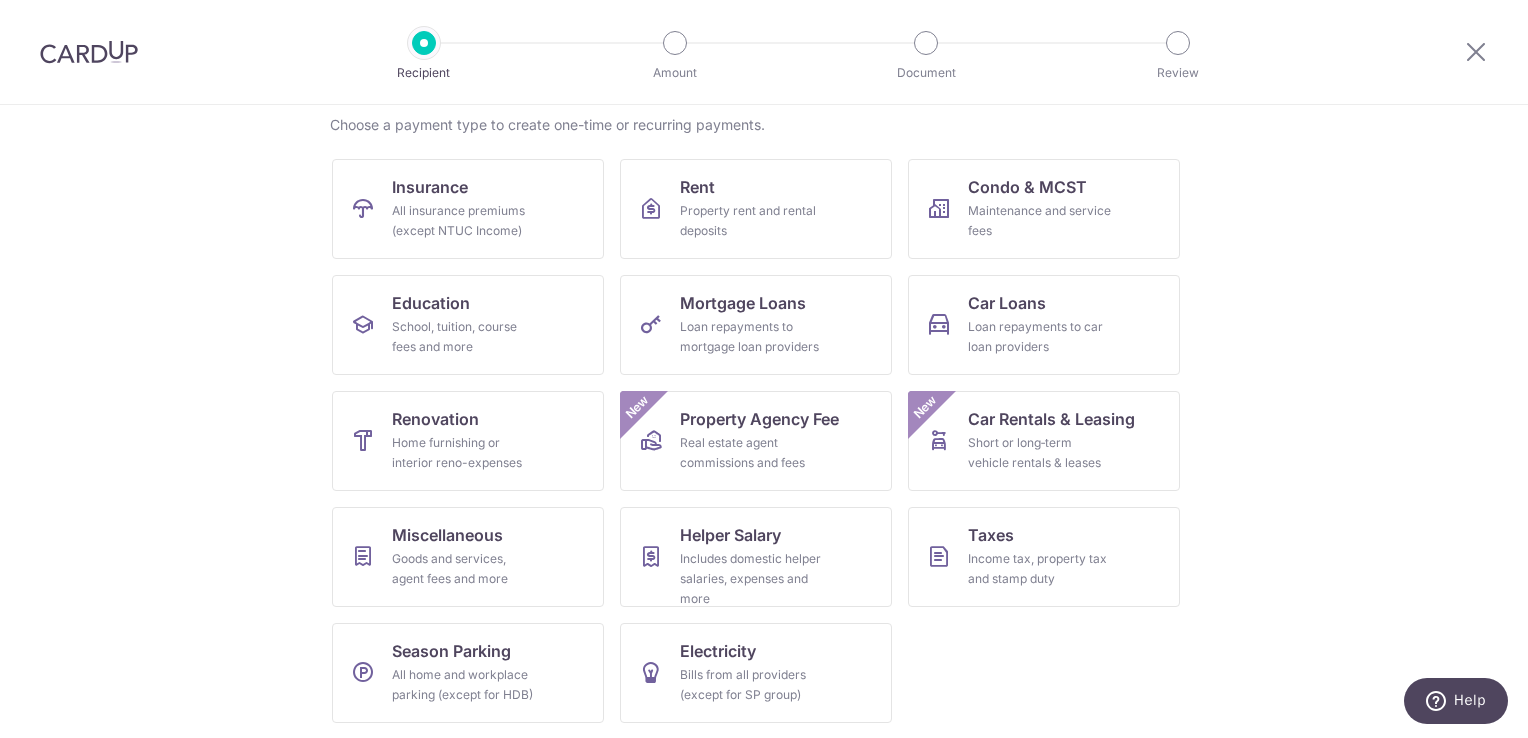 click at bounding box center [89, 52] 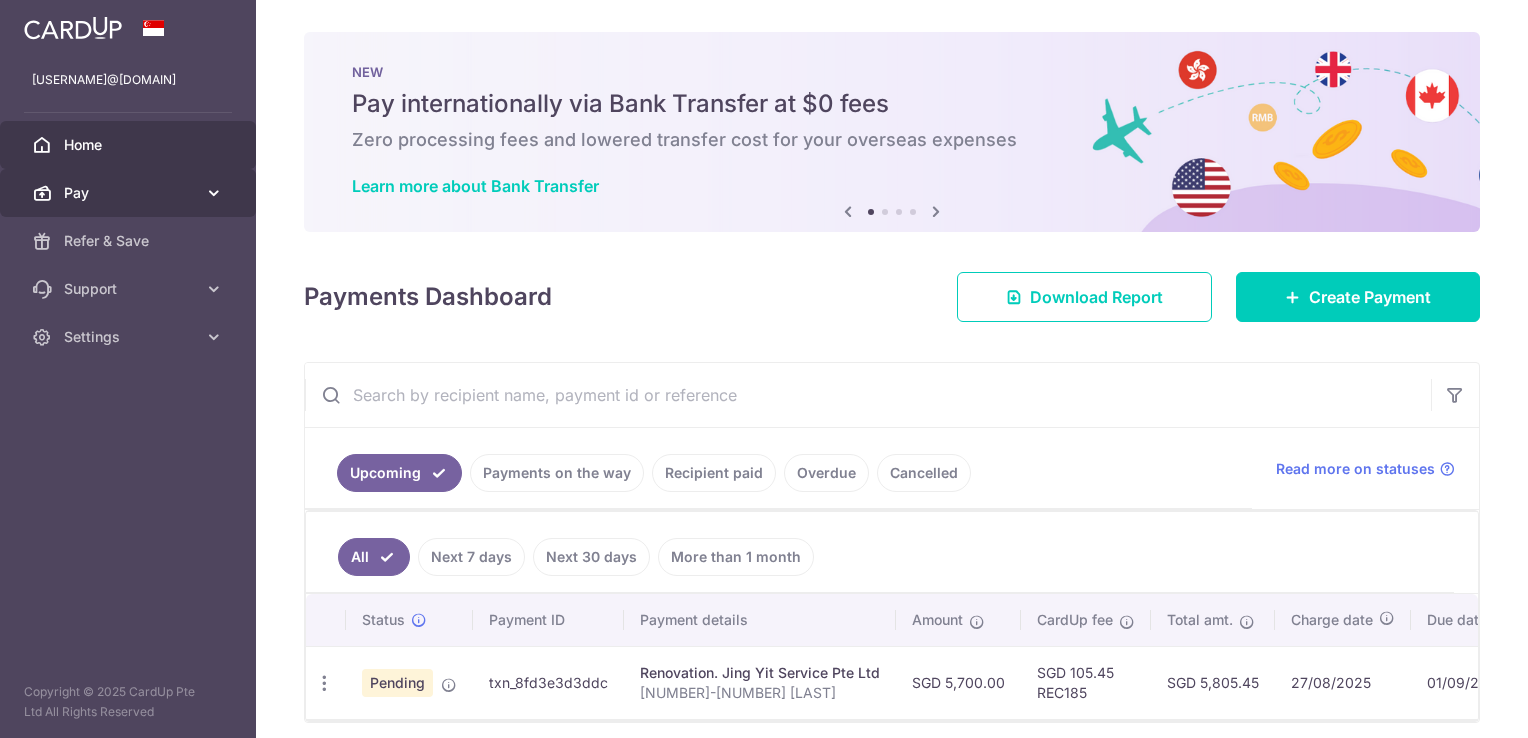 scroll, scrollTop: 0, scrollLeft: 0, axis: both 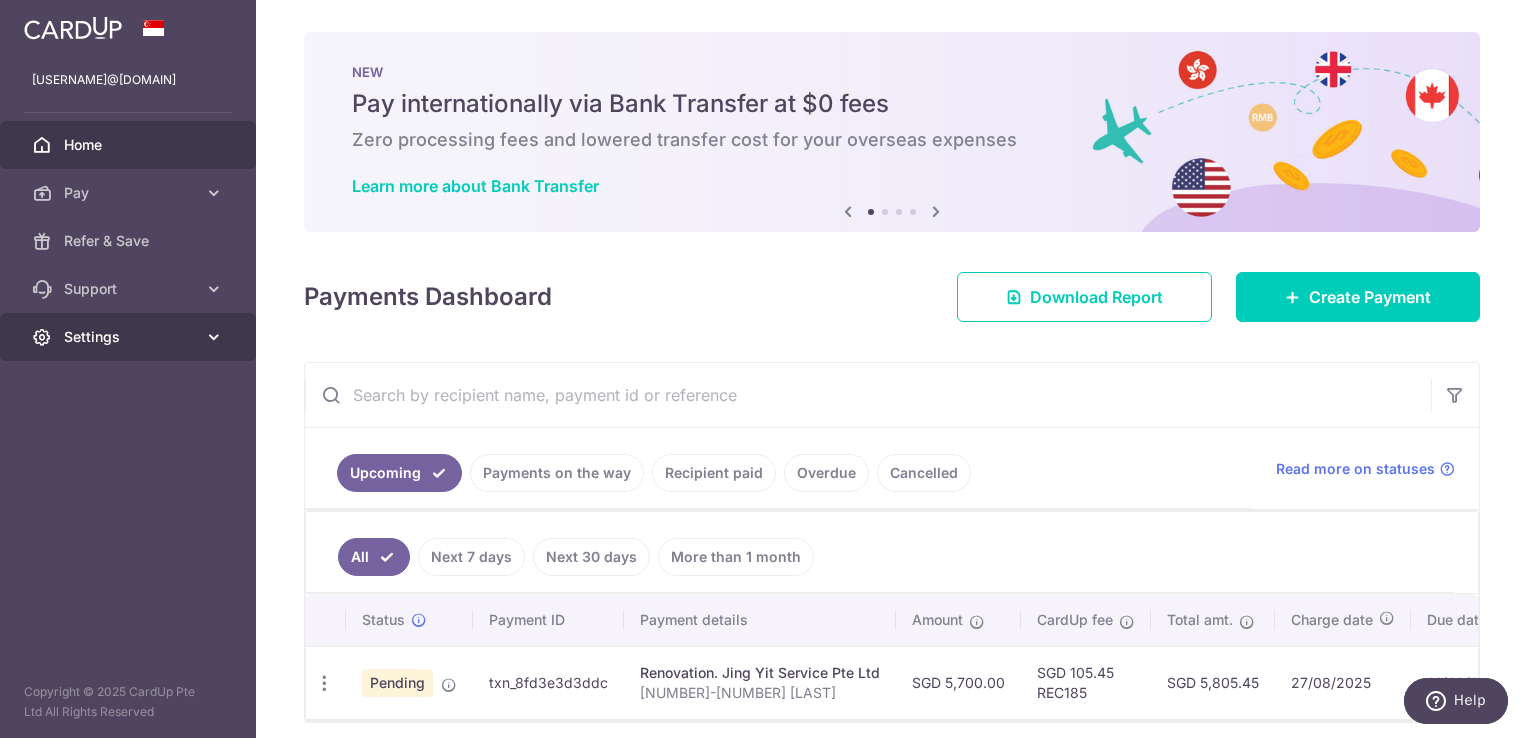 click on "Settings" at bounding box center [128, 337] 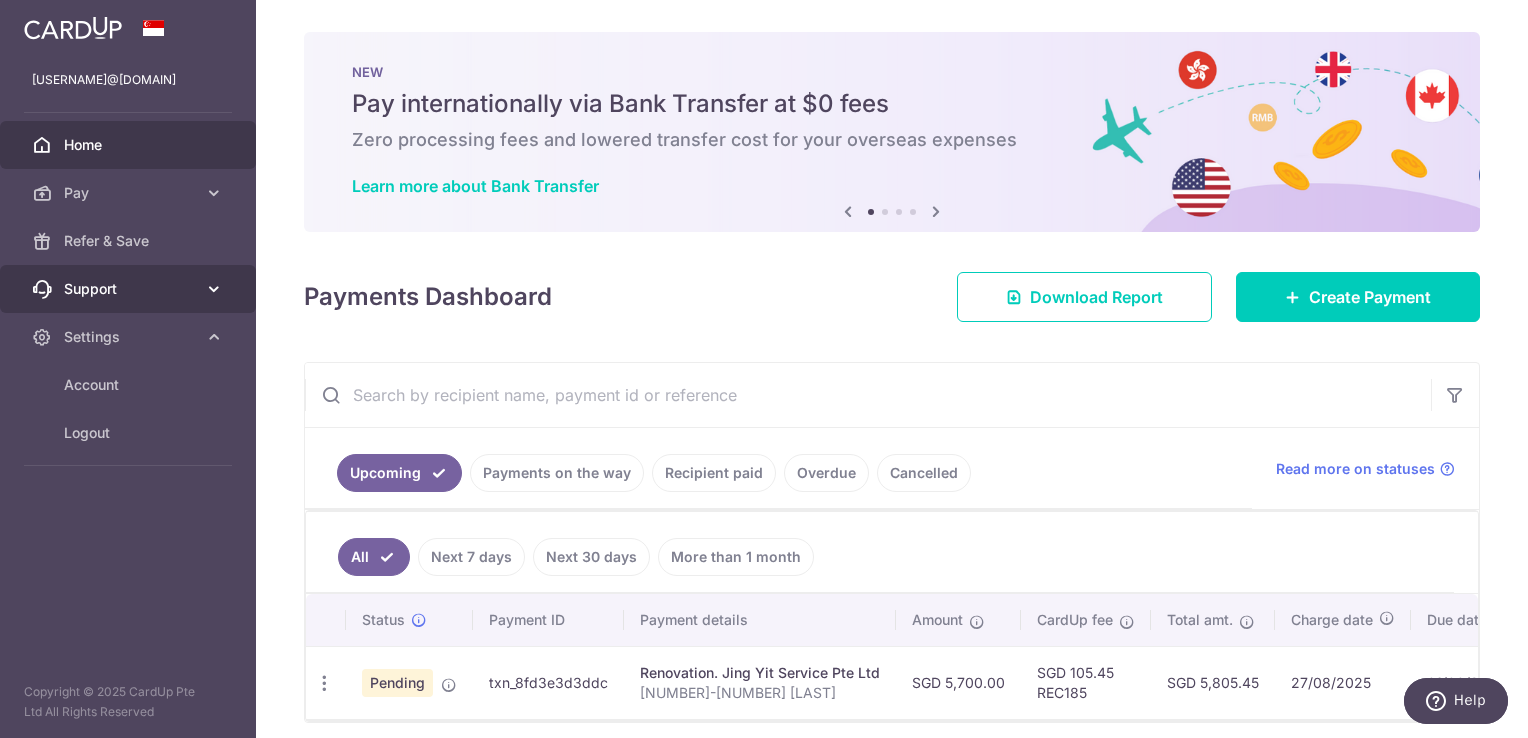 click on "Support" at bounding box center [130, 289] 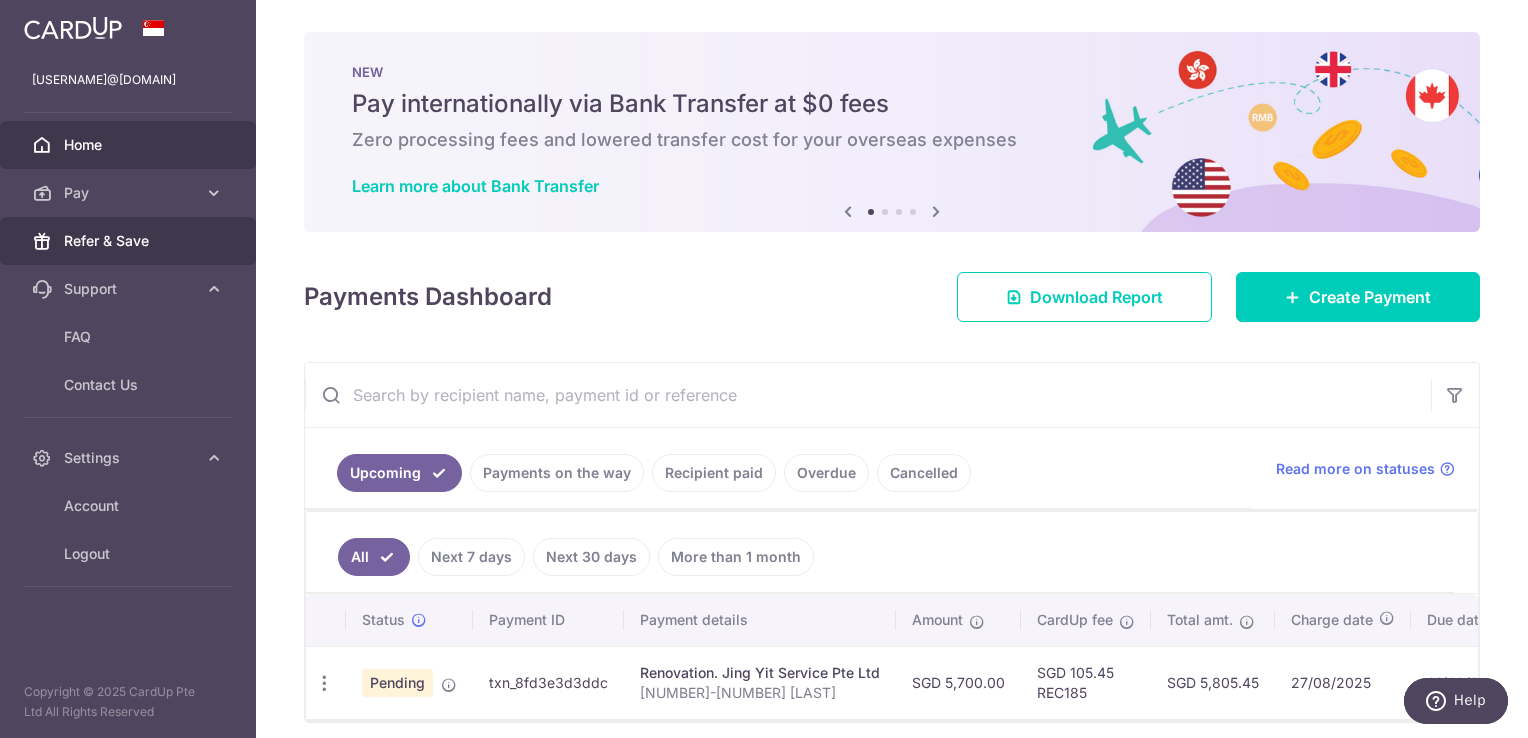 click on "Refer & Save" at bounding box center [130, 241] 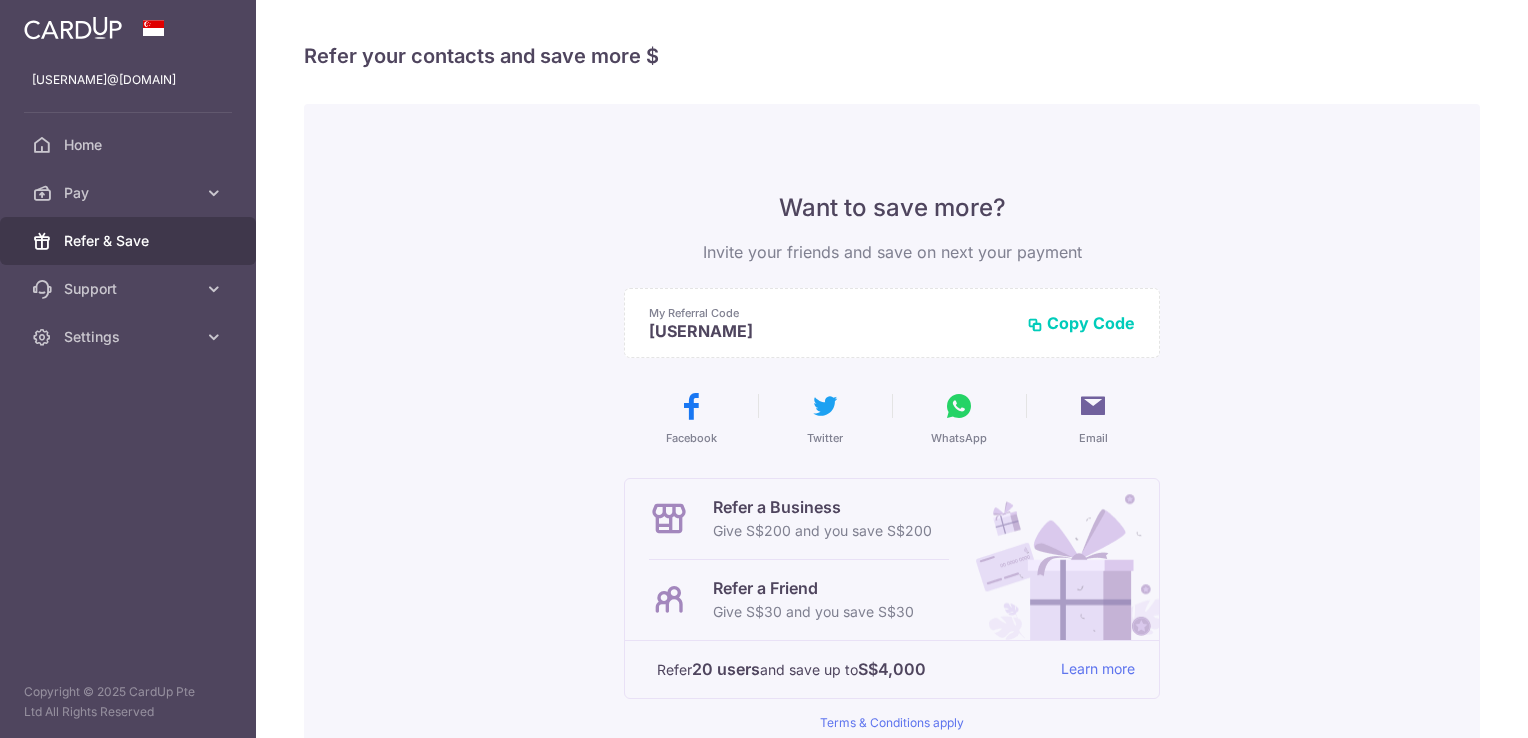 scroll, scrollTop: 0, scrollLeft: 0, axis: both 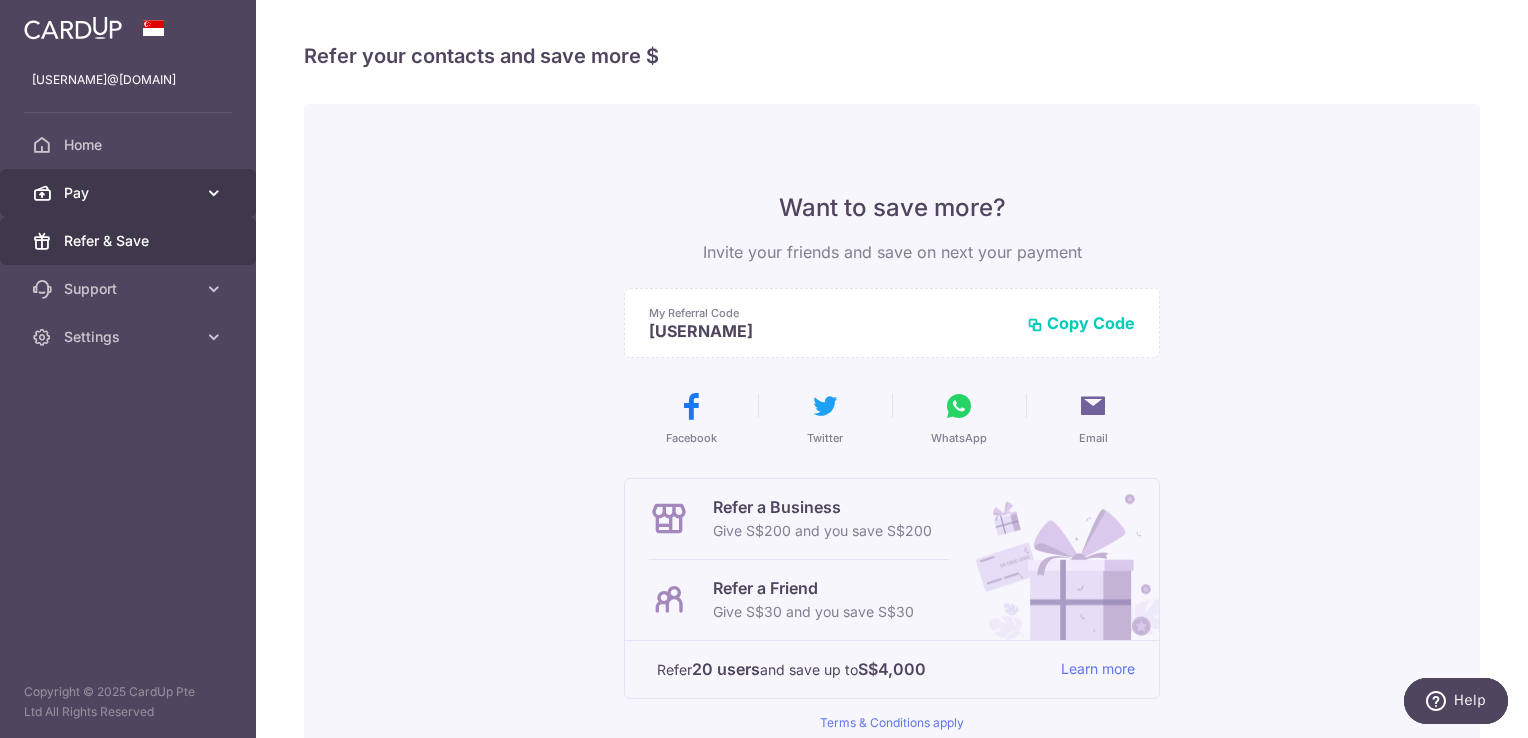 click on "Pay" at bounding box center (130, 193) 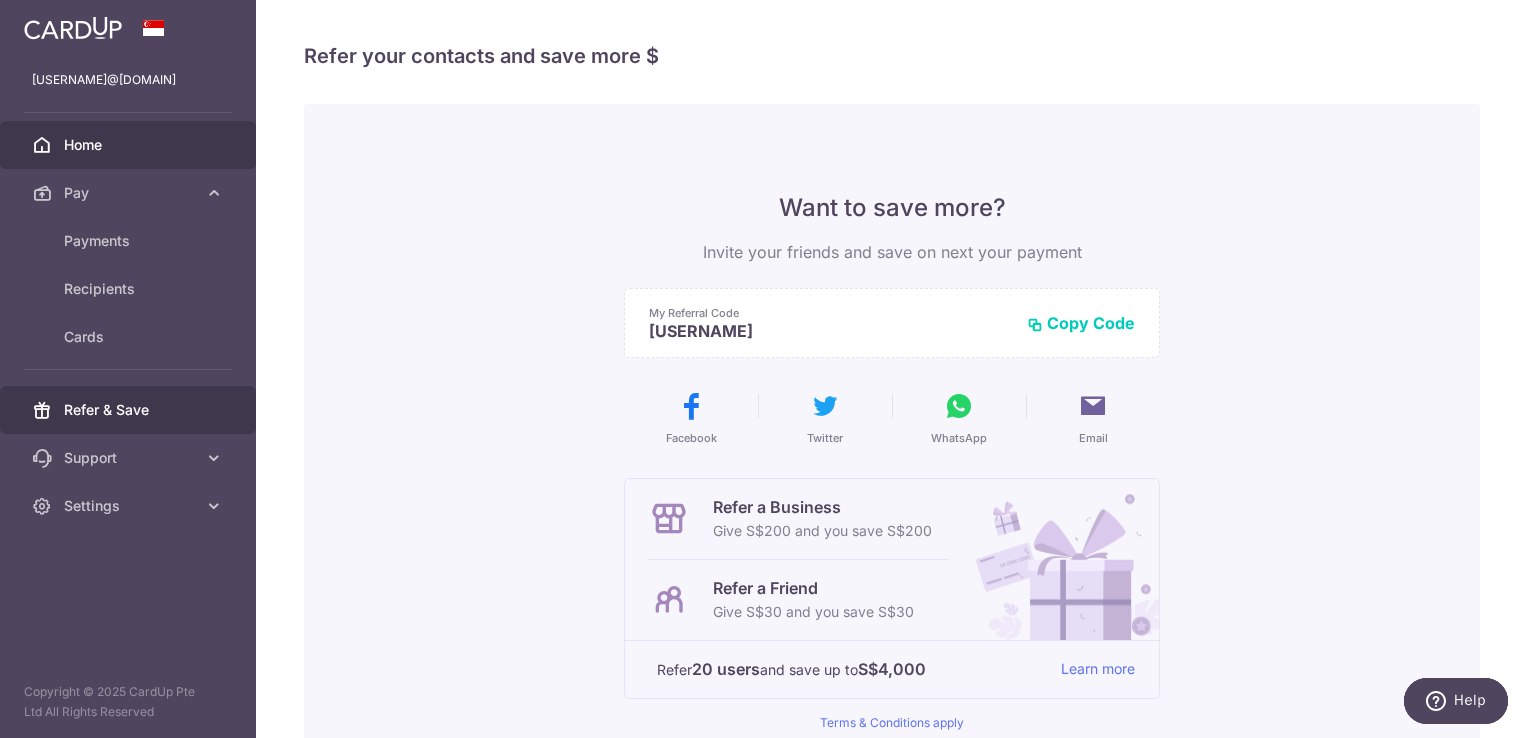 click on "Home" at bounding box center (130, 145) 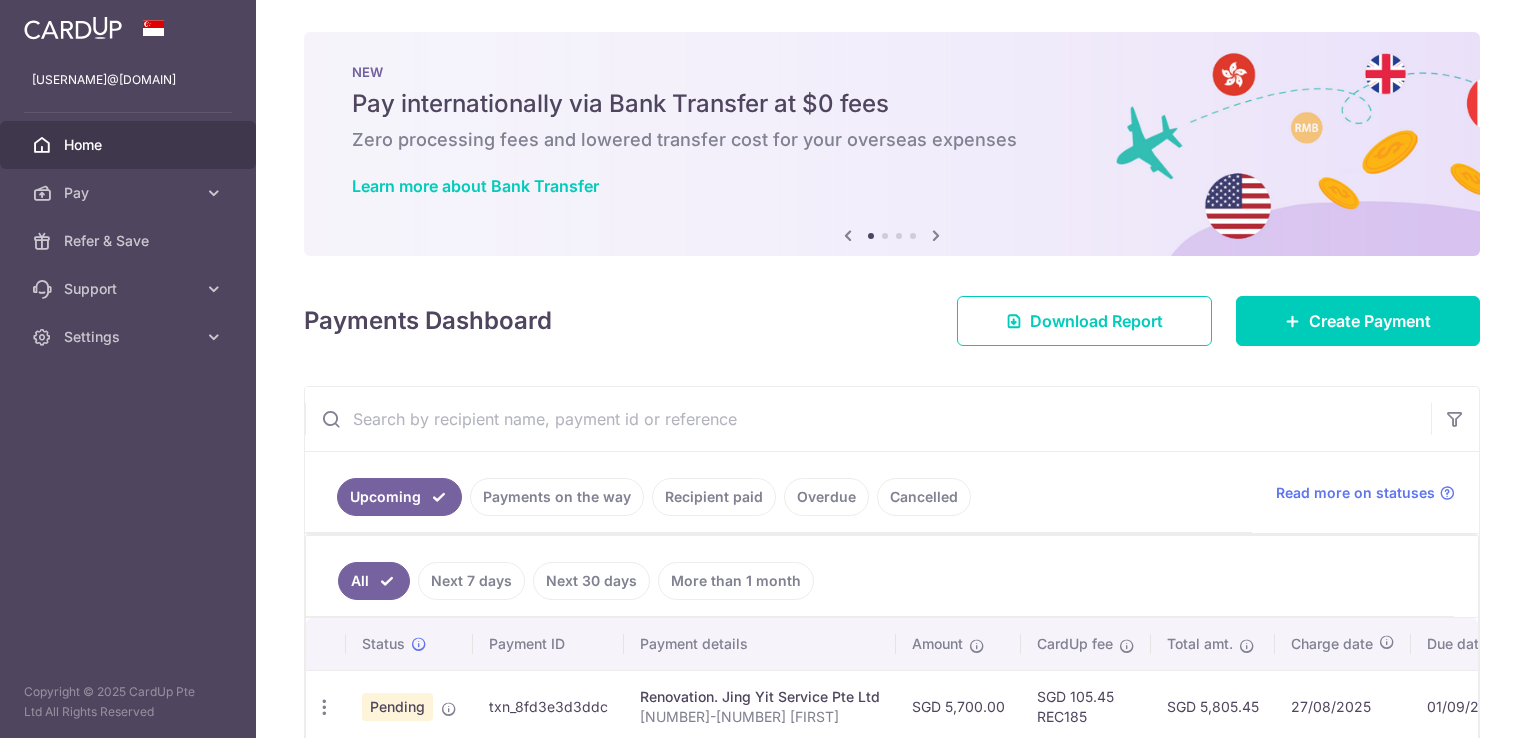scroll, scrollTop: 0, scrollLeft: 0, axis: both 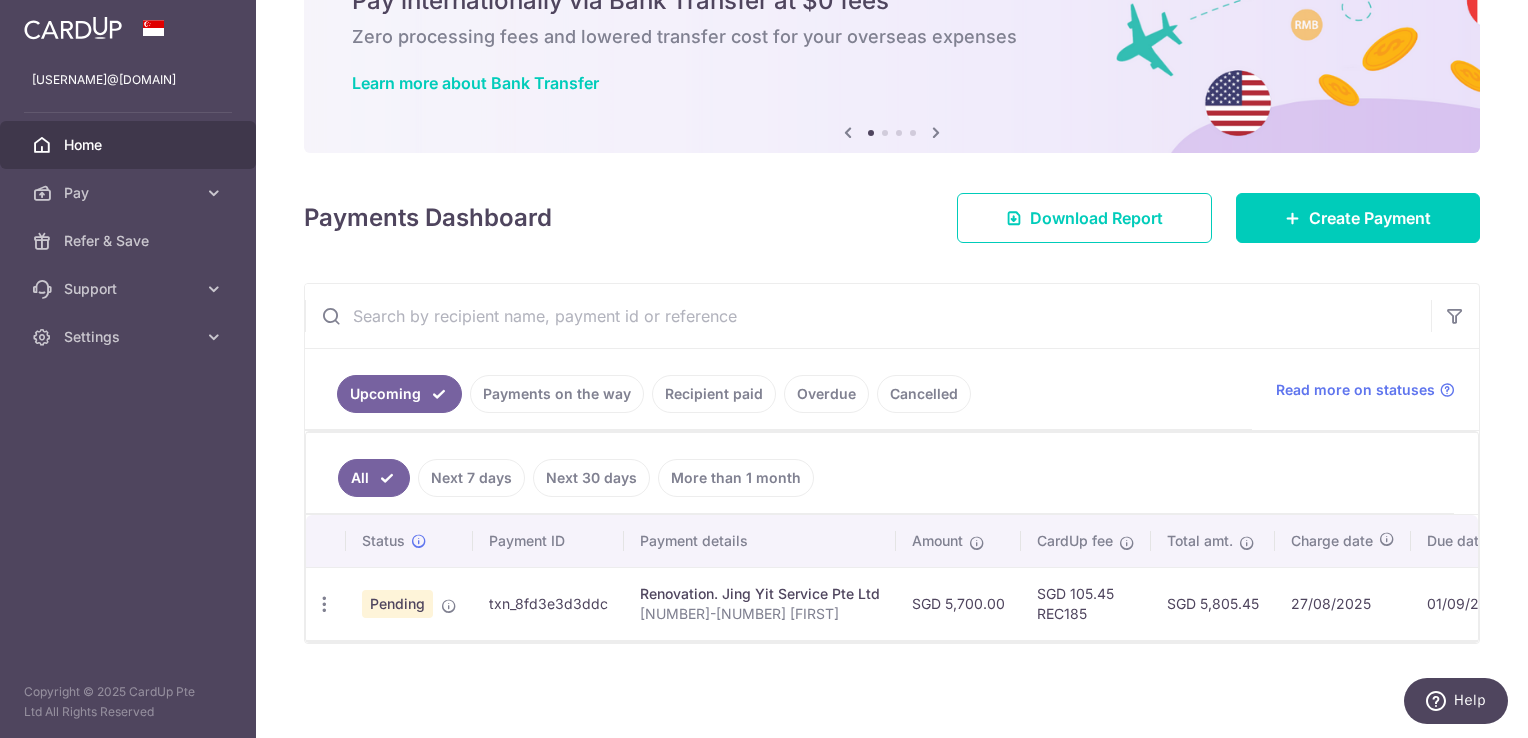 click on "Pending" at bounding box center [397, 604] 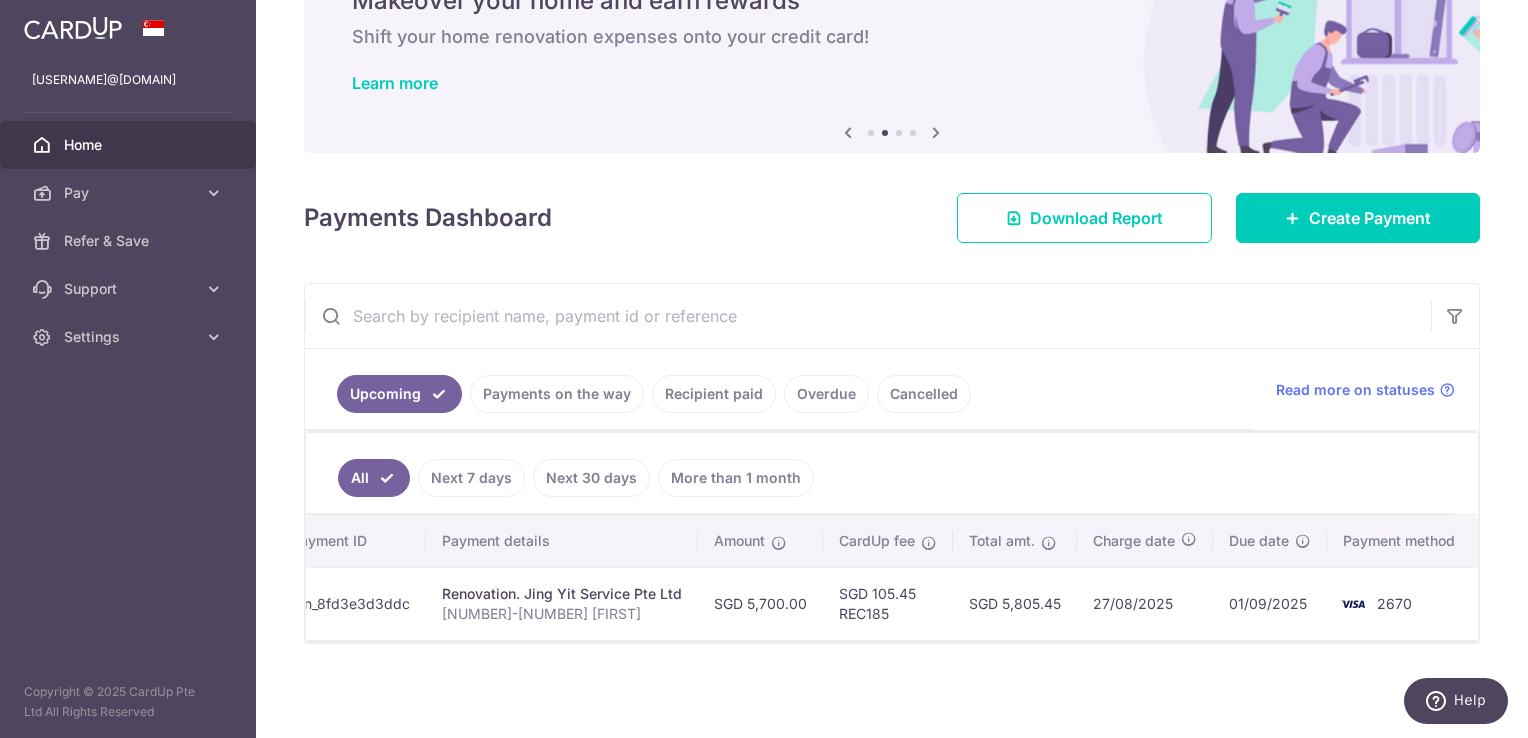 click on "Payments on the way" at bounding box center (557, 394) 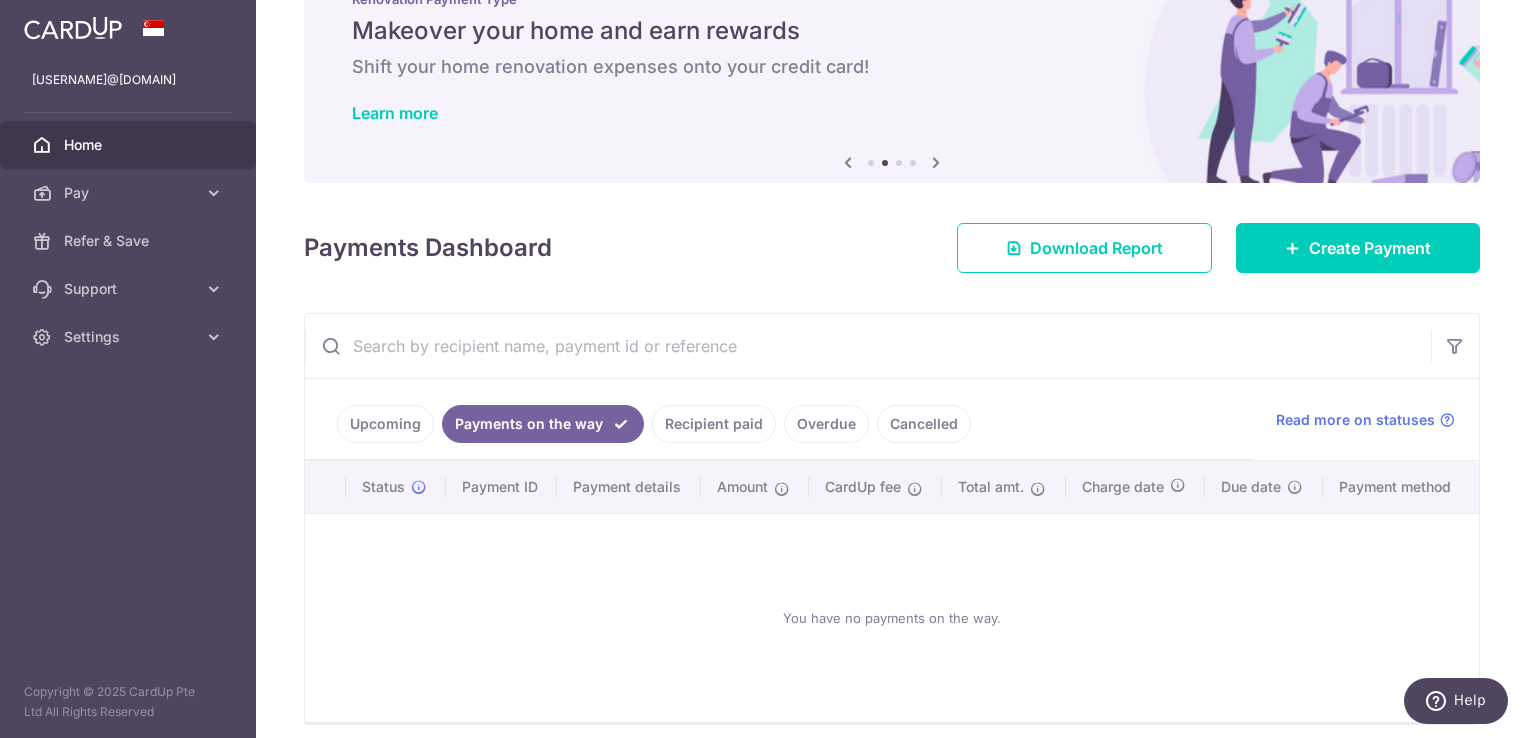 scroll, scrollTop: 109, scrollLeft: 0, axis: vertical 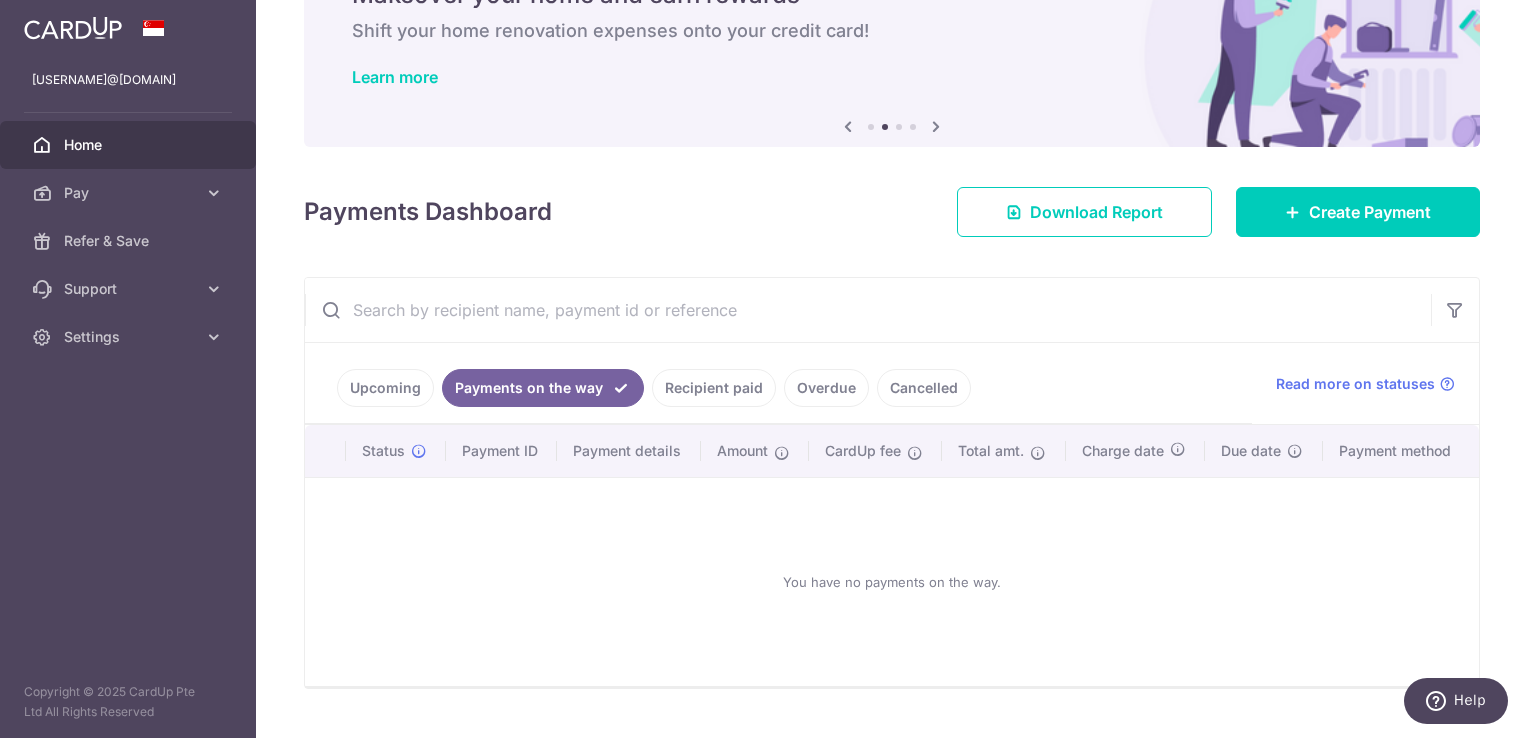 click on "Recipient paid" at bounding box center (714, 388) 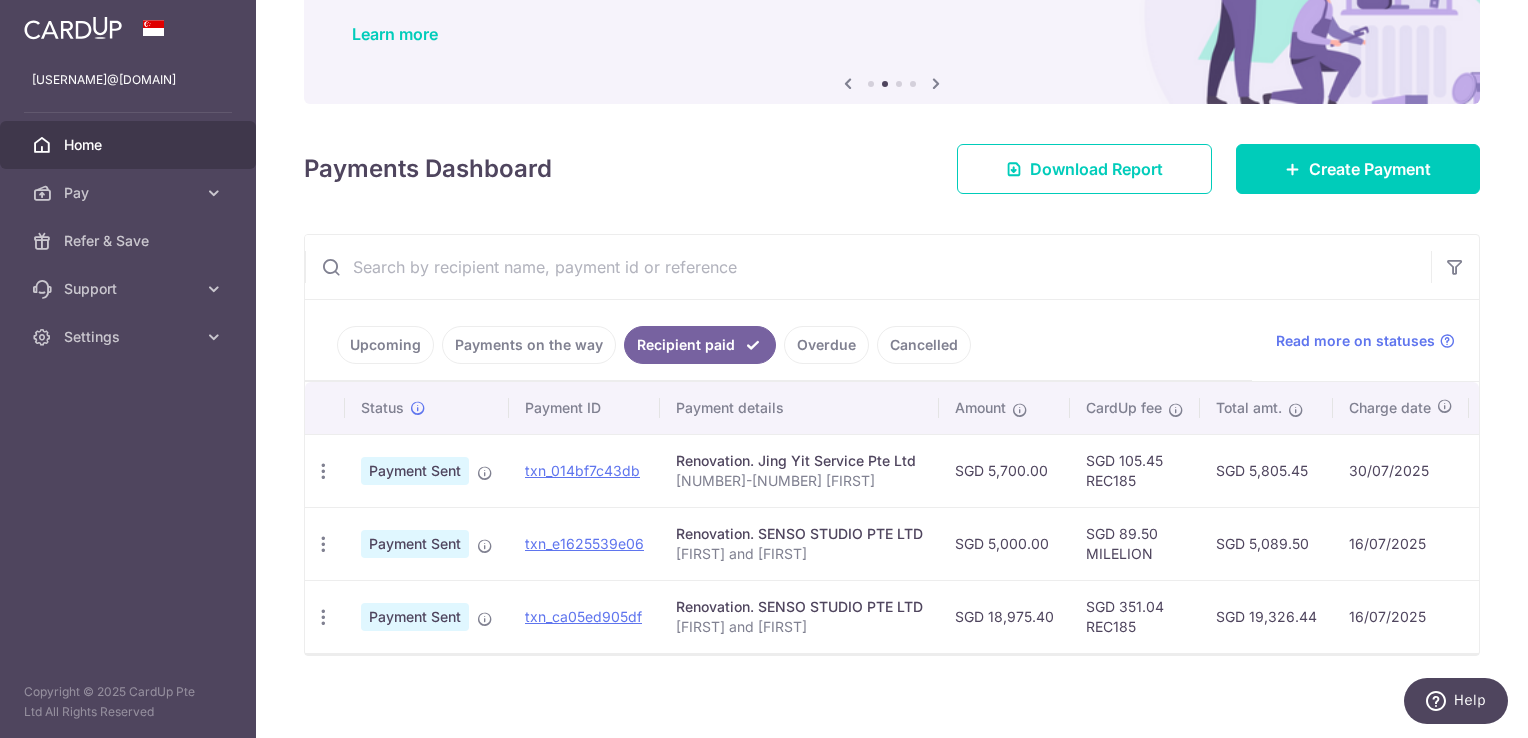 scroll, scrollTop: 171, scrollLeft: 0, axis: vertical 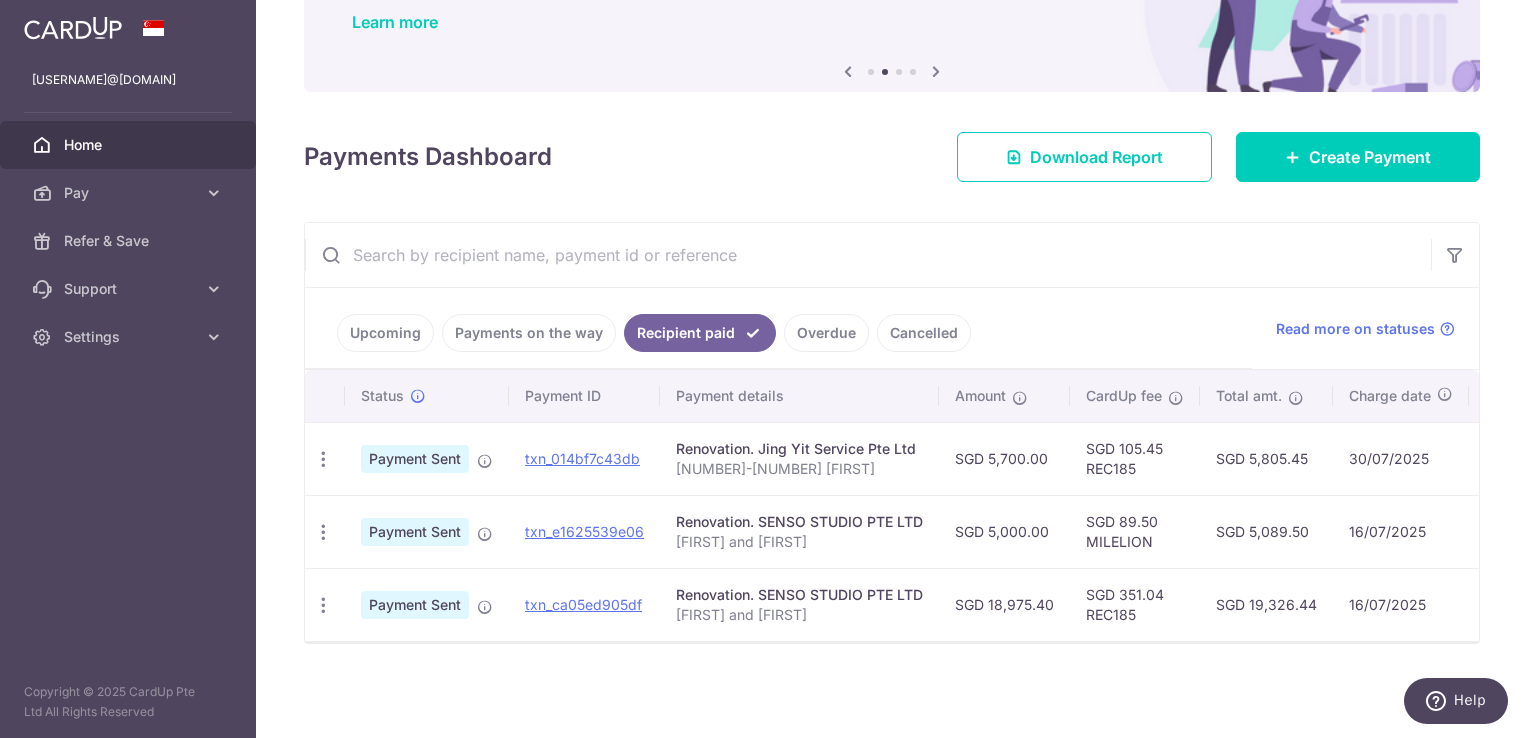 click on "Overdue" at bounding box center [826, 333] 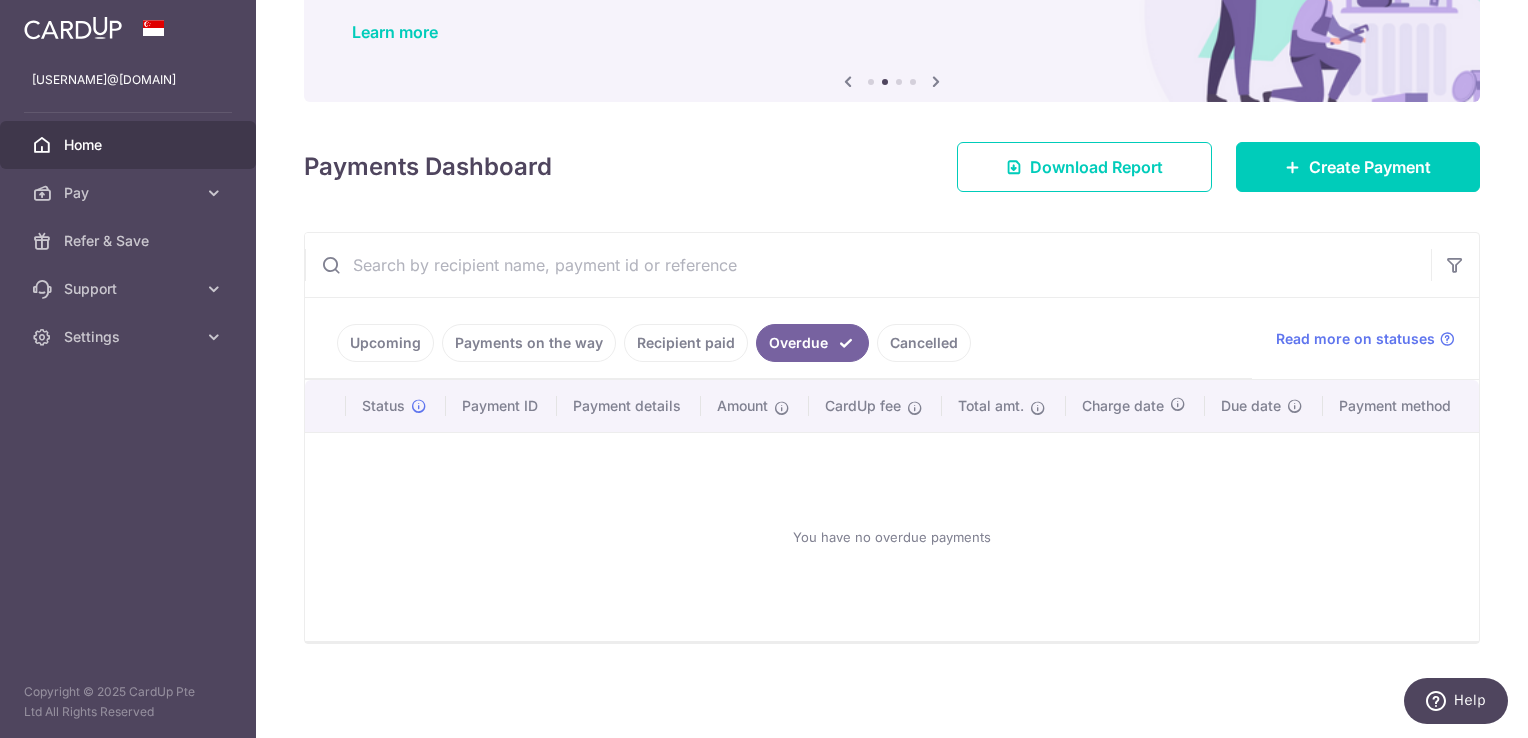 scroll, scrollTop: 151, scrollLeft: 0, axis: vertical 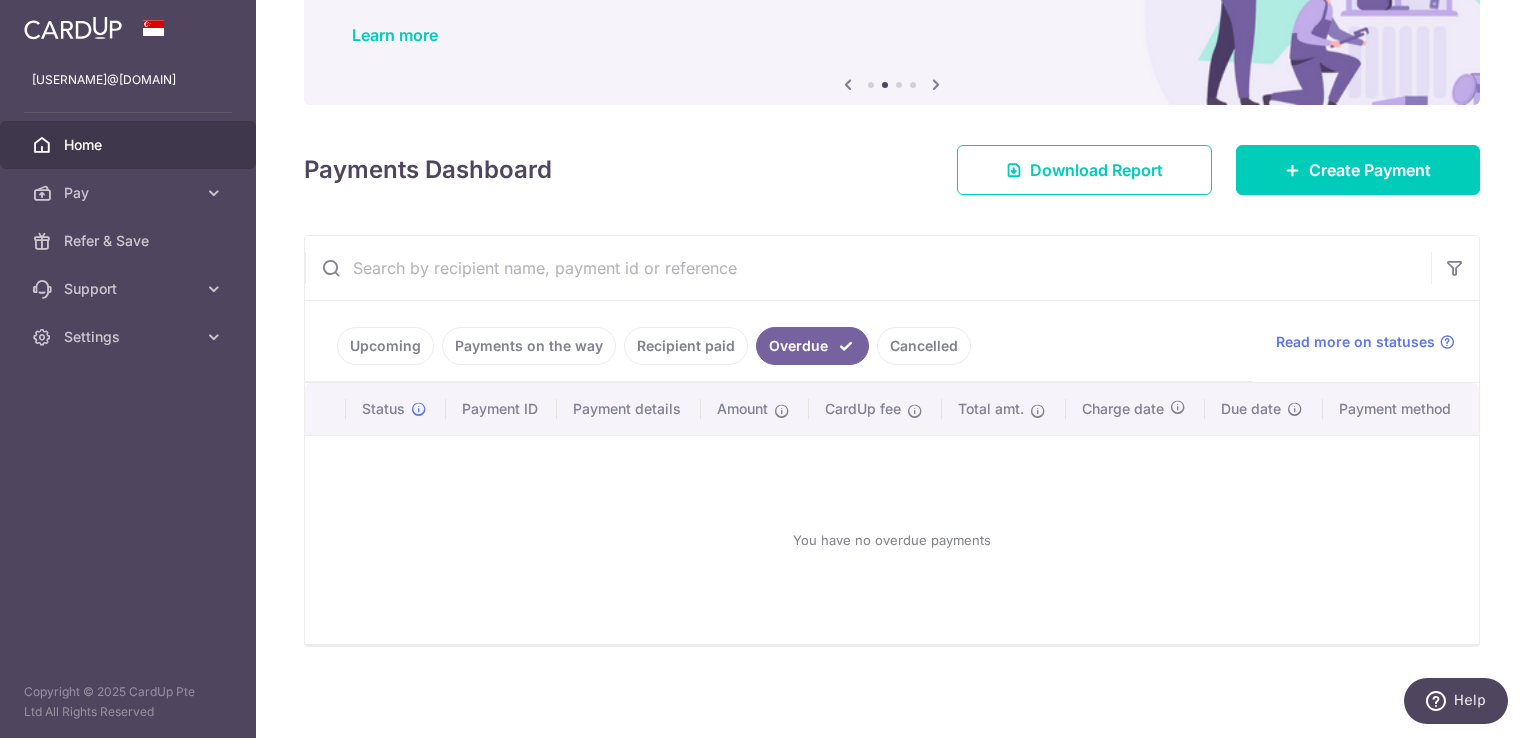 click on "Cancelled" at bounding box center (924, 346) 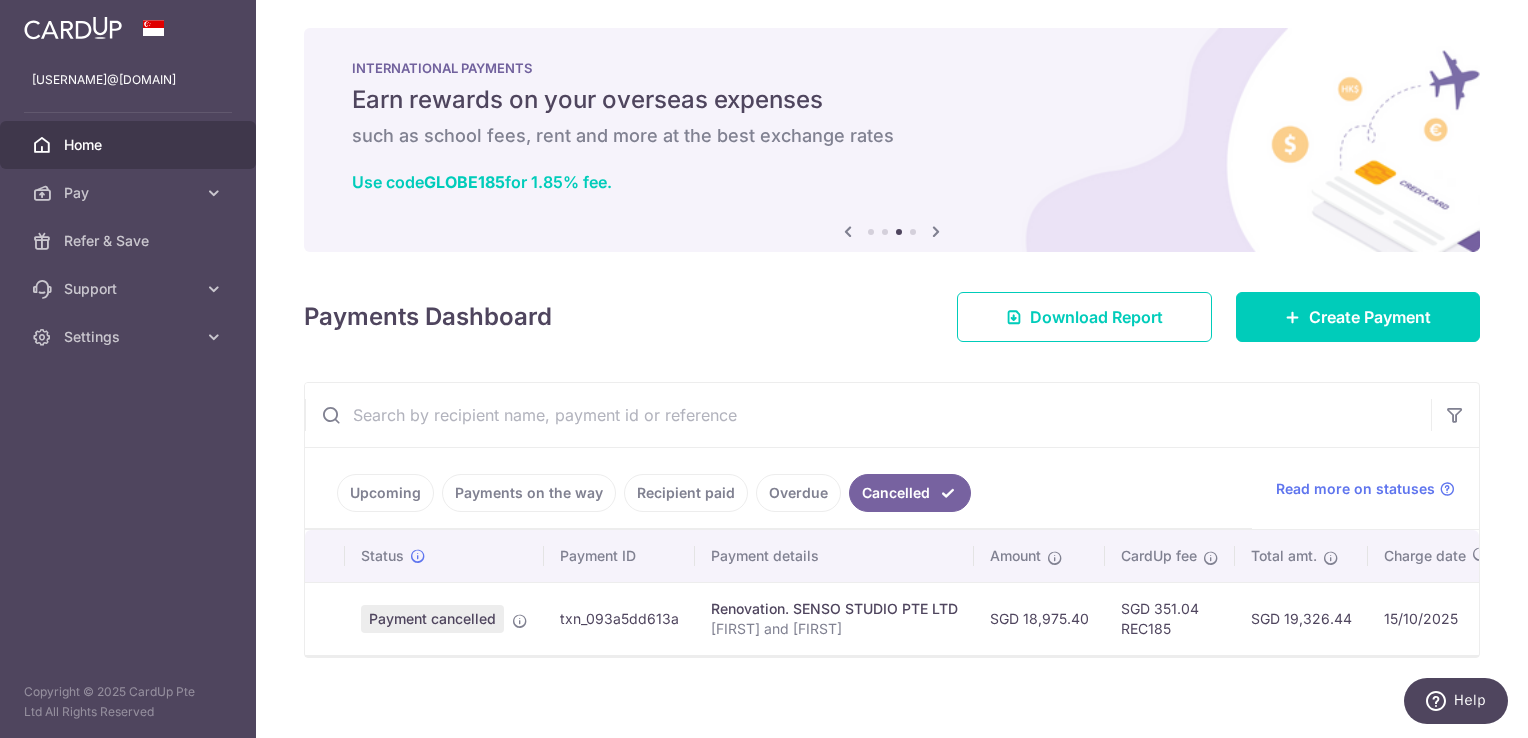 scroll, scrollTop: 0, scrollLeft: 0, axis: both 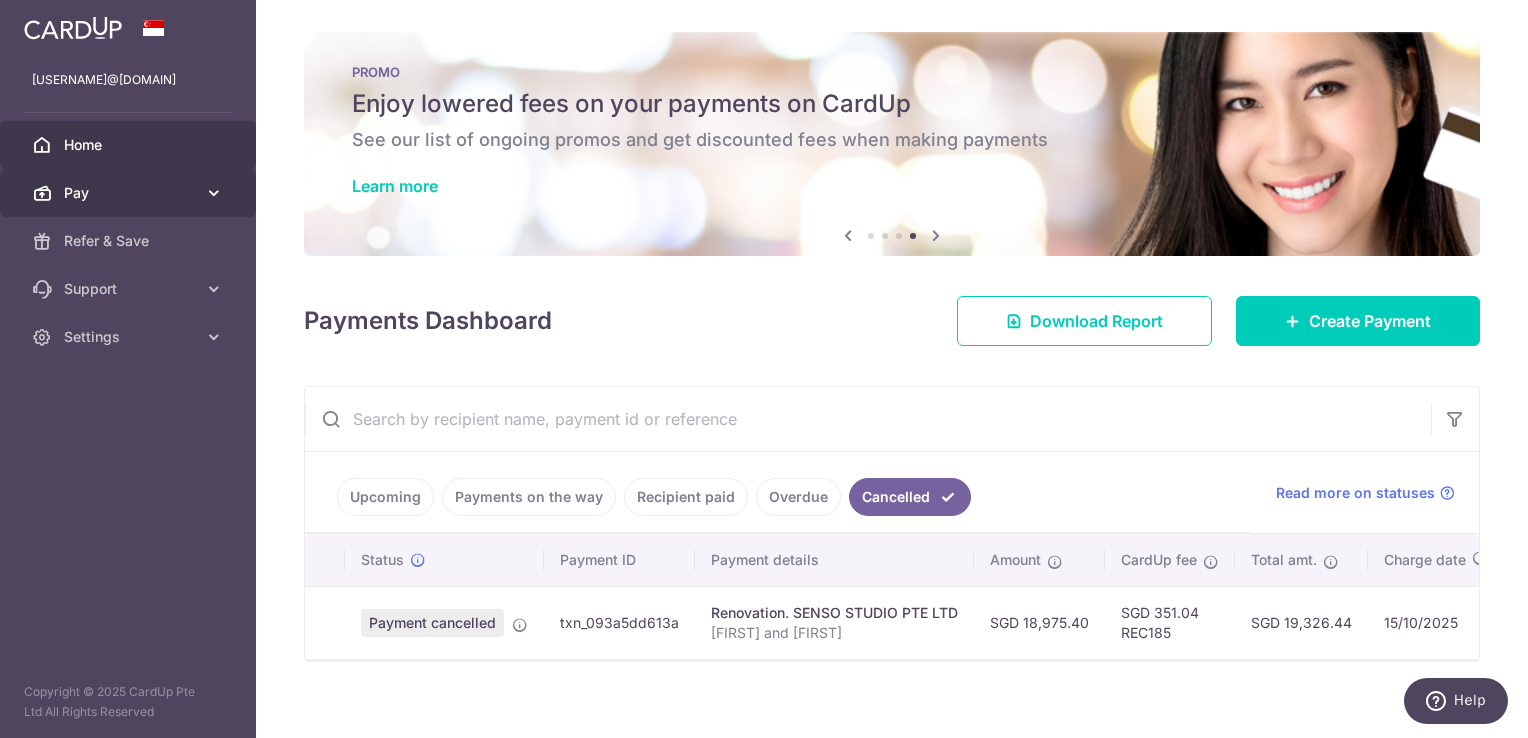click on "Pay" at bounding box center [128, 193] 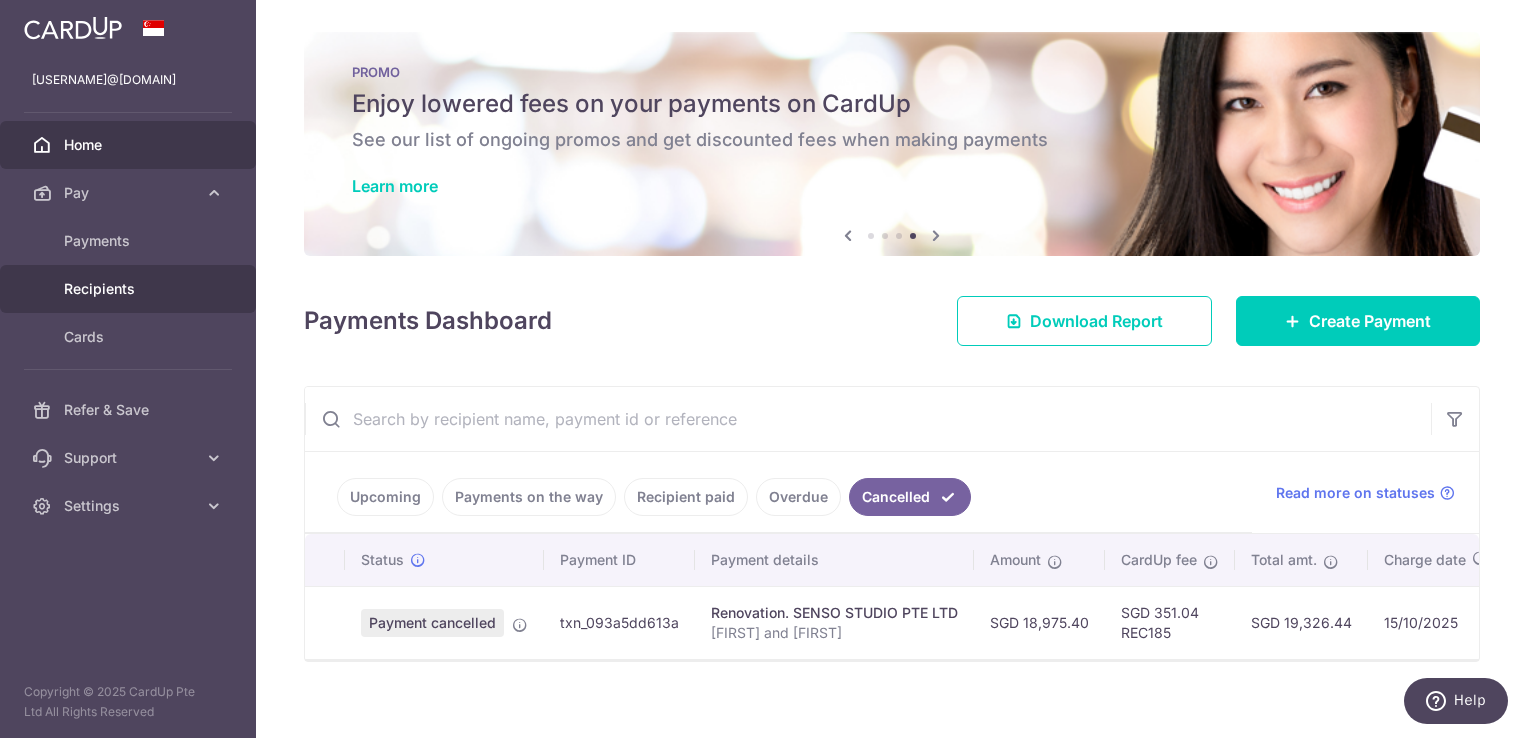 click on "Recipients" at bounding box center (130, 289) 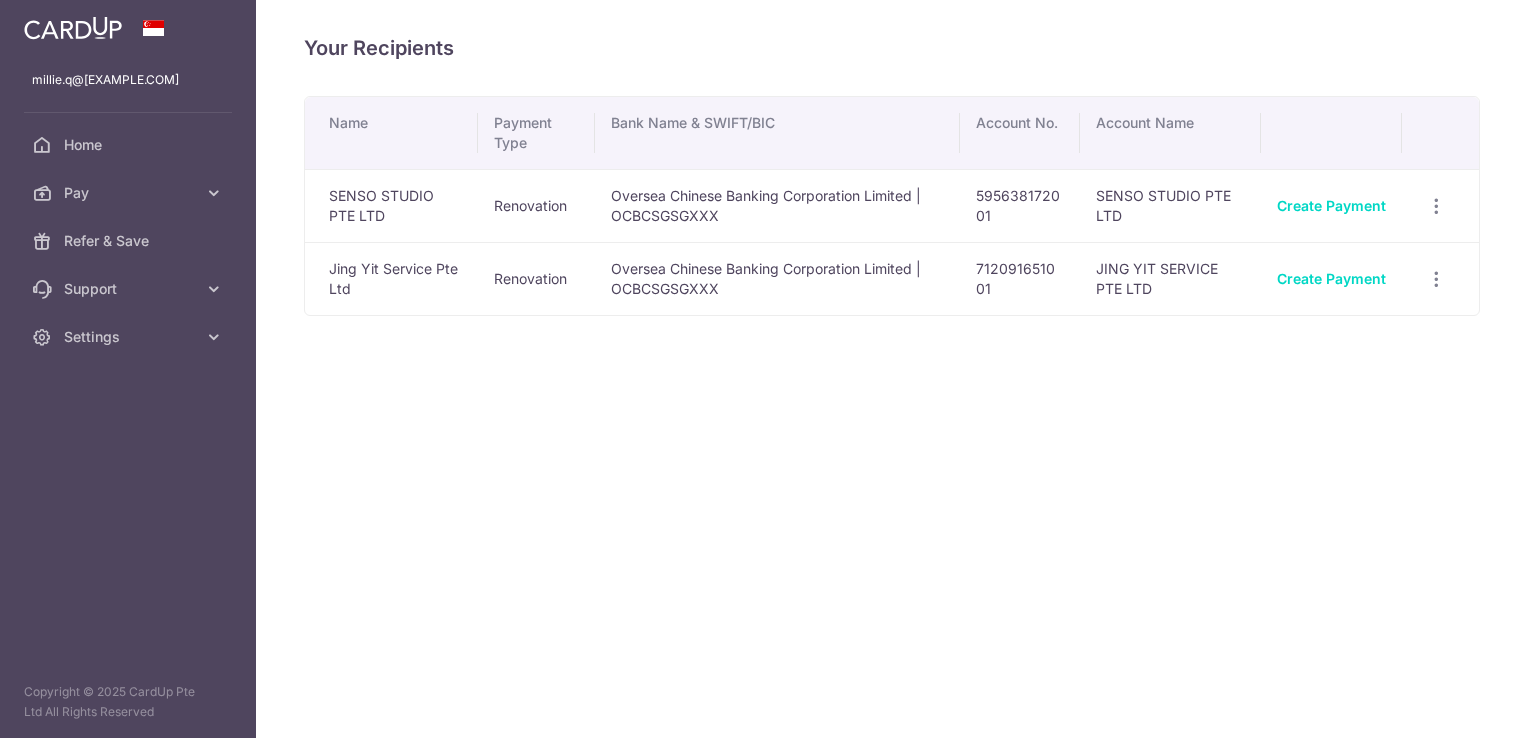scroll, scrollTop: 0, scrollLeft: 0, axis: both 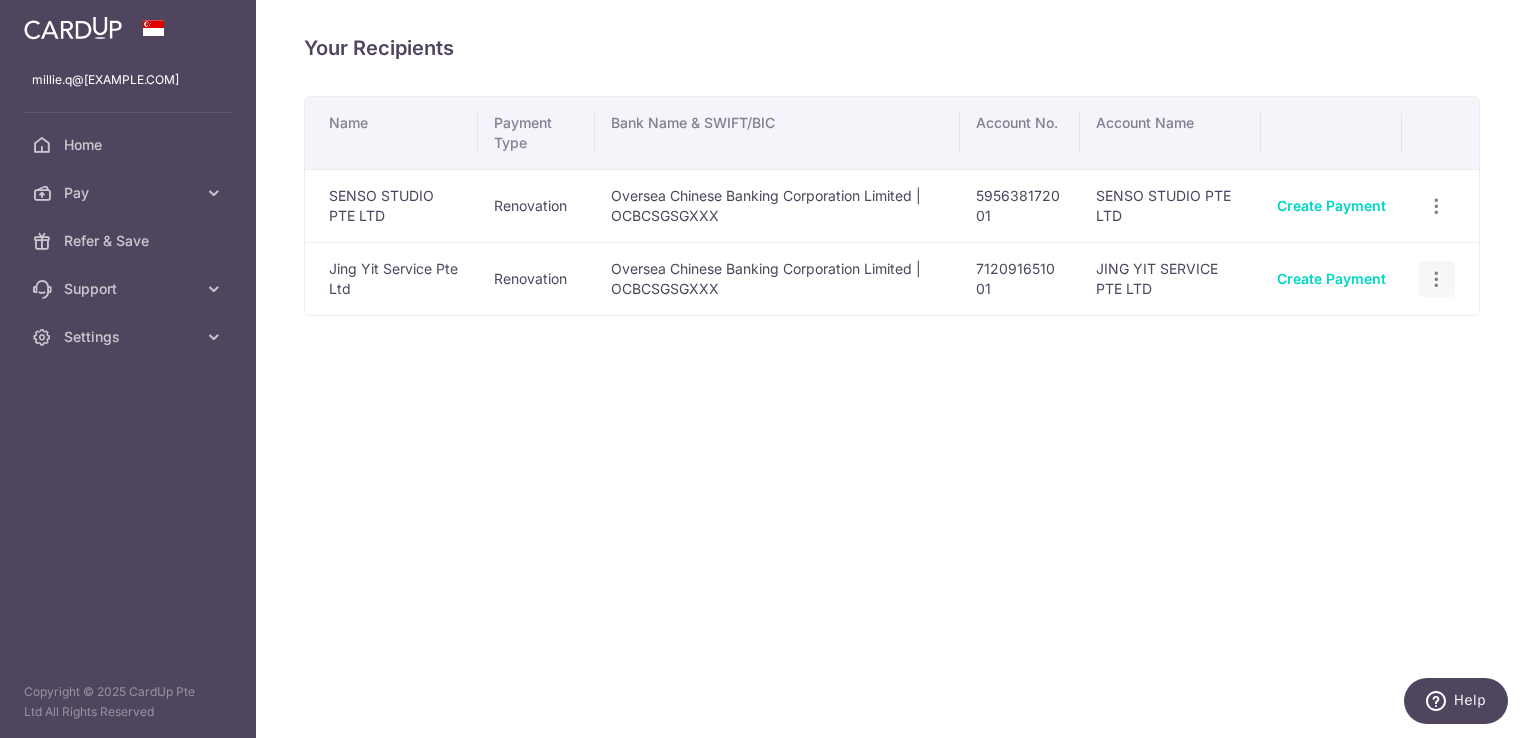 click at bounding box center [1436, 206] 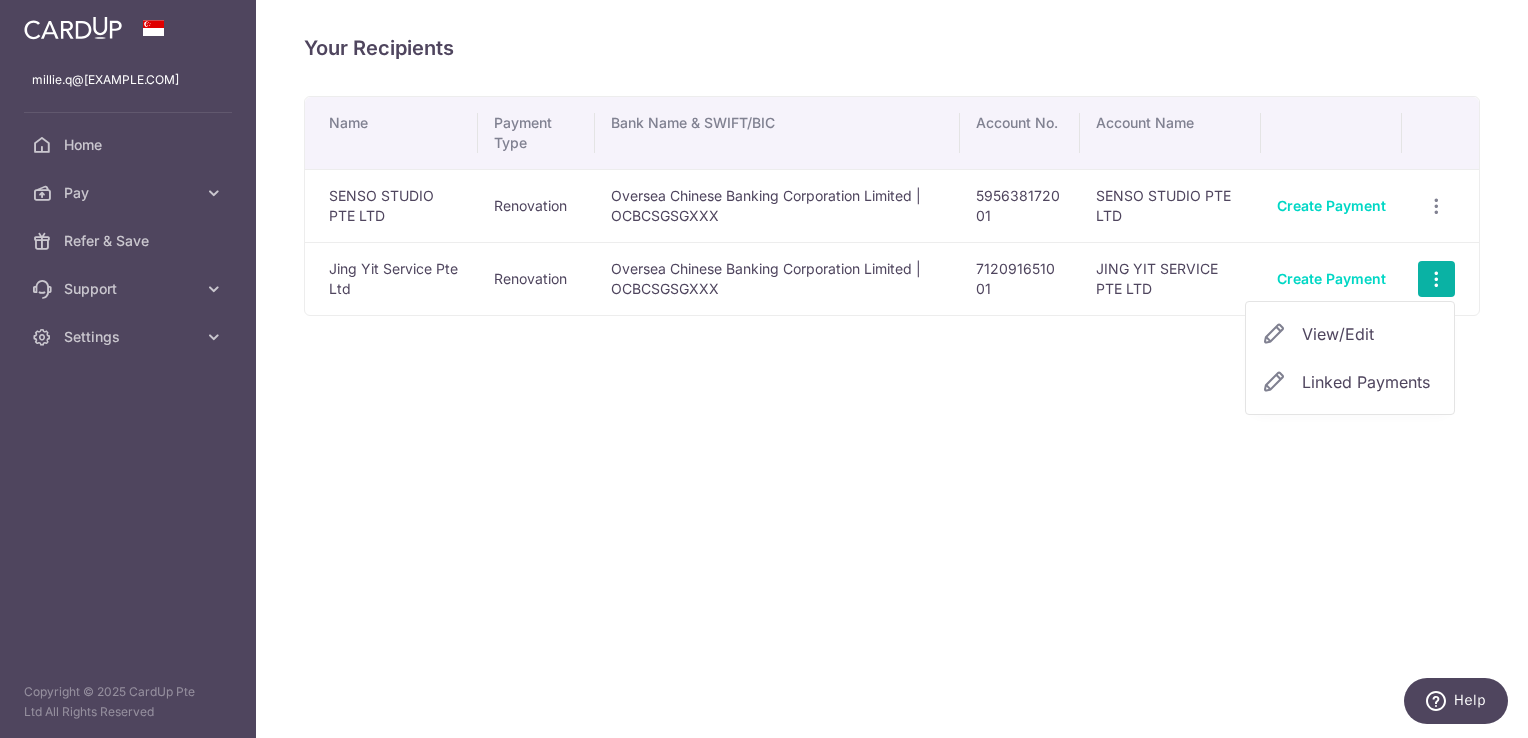 click on "View/Edit" at bounding box center [1370, 334] 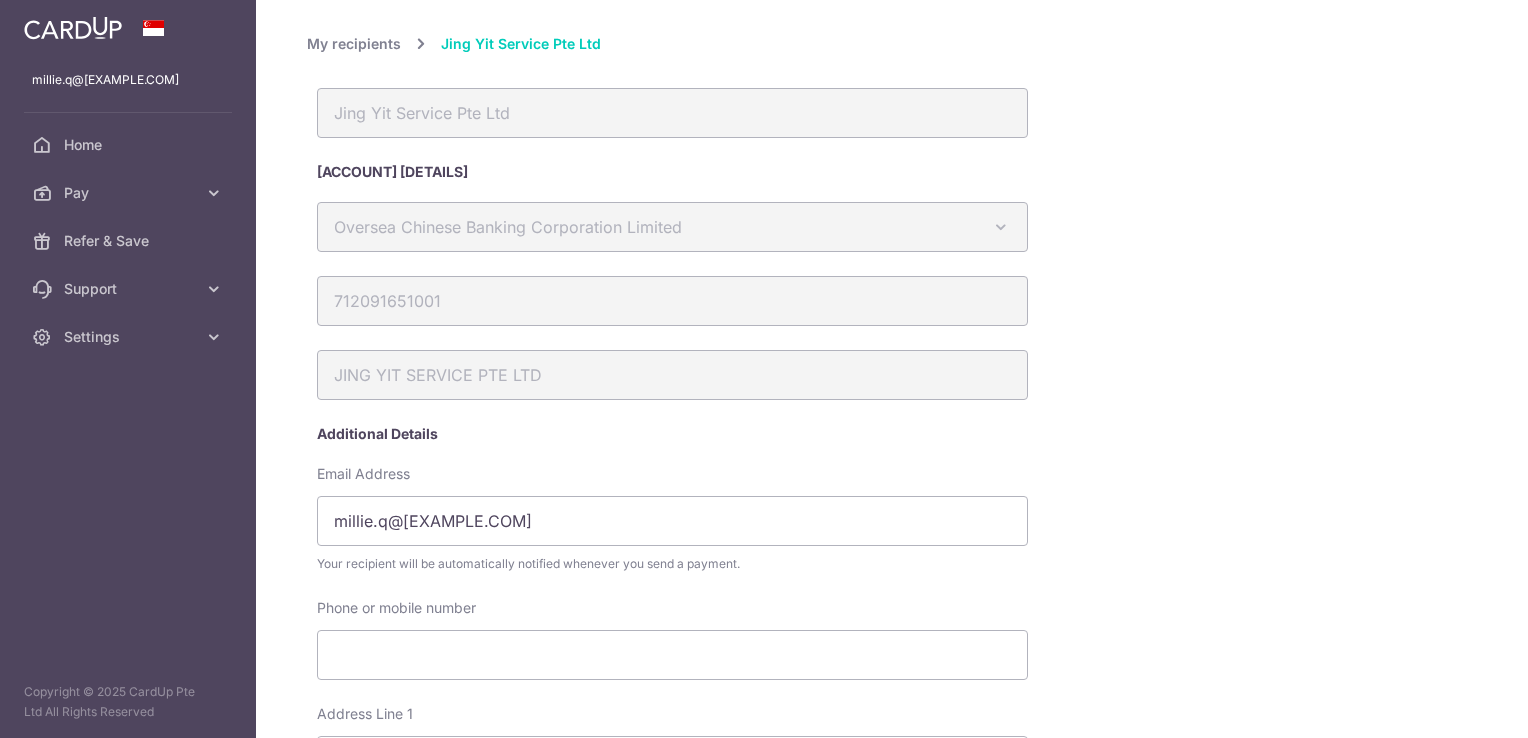 scroll, scrollTop: 0, scrollLeft: 0, axis: both 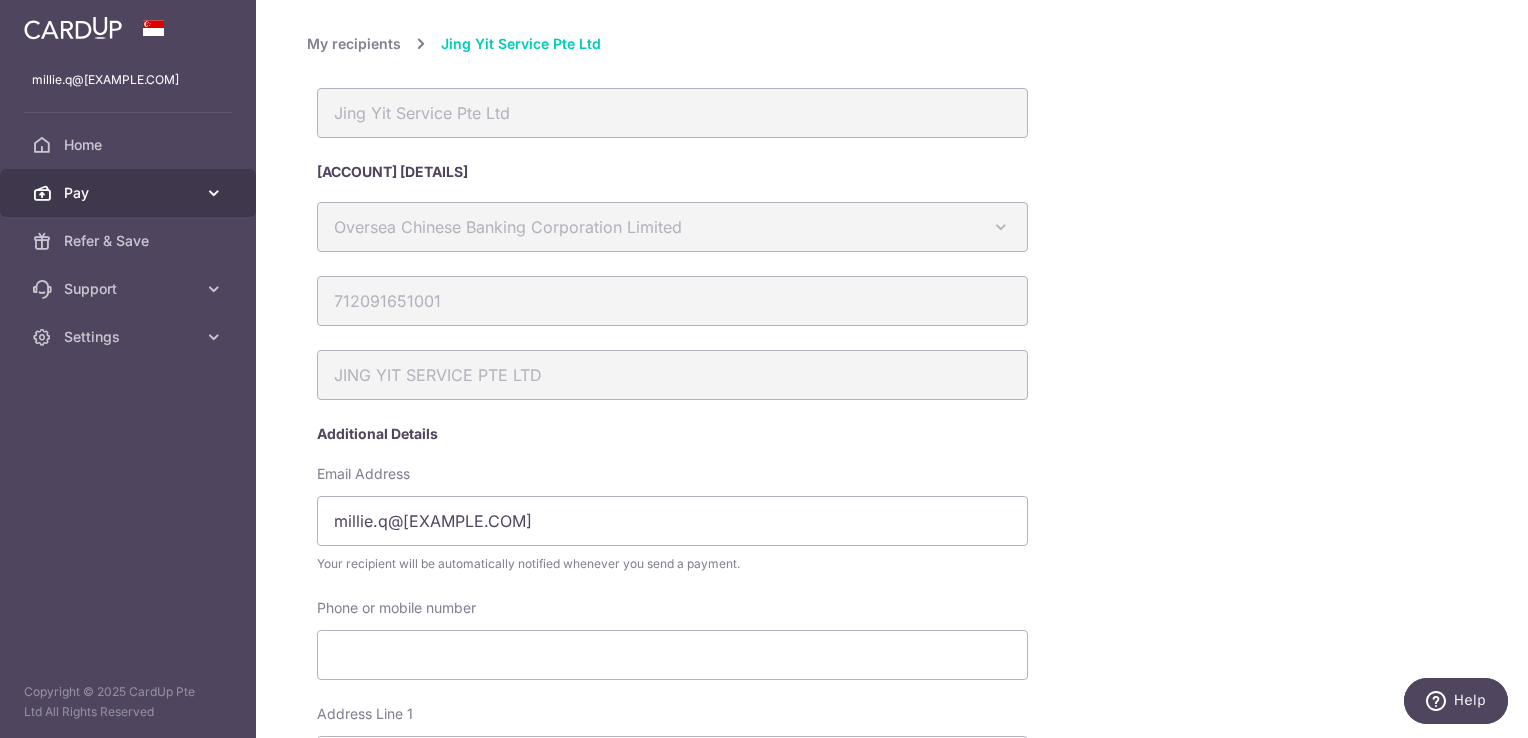 click on "Pay" at bounding box center [130, 193] 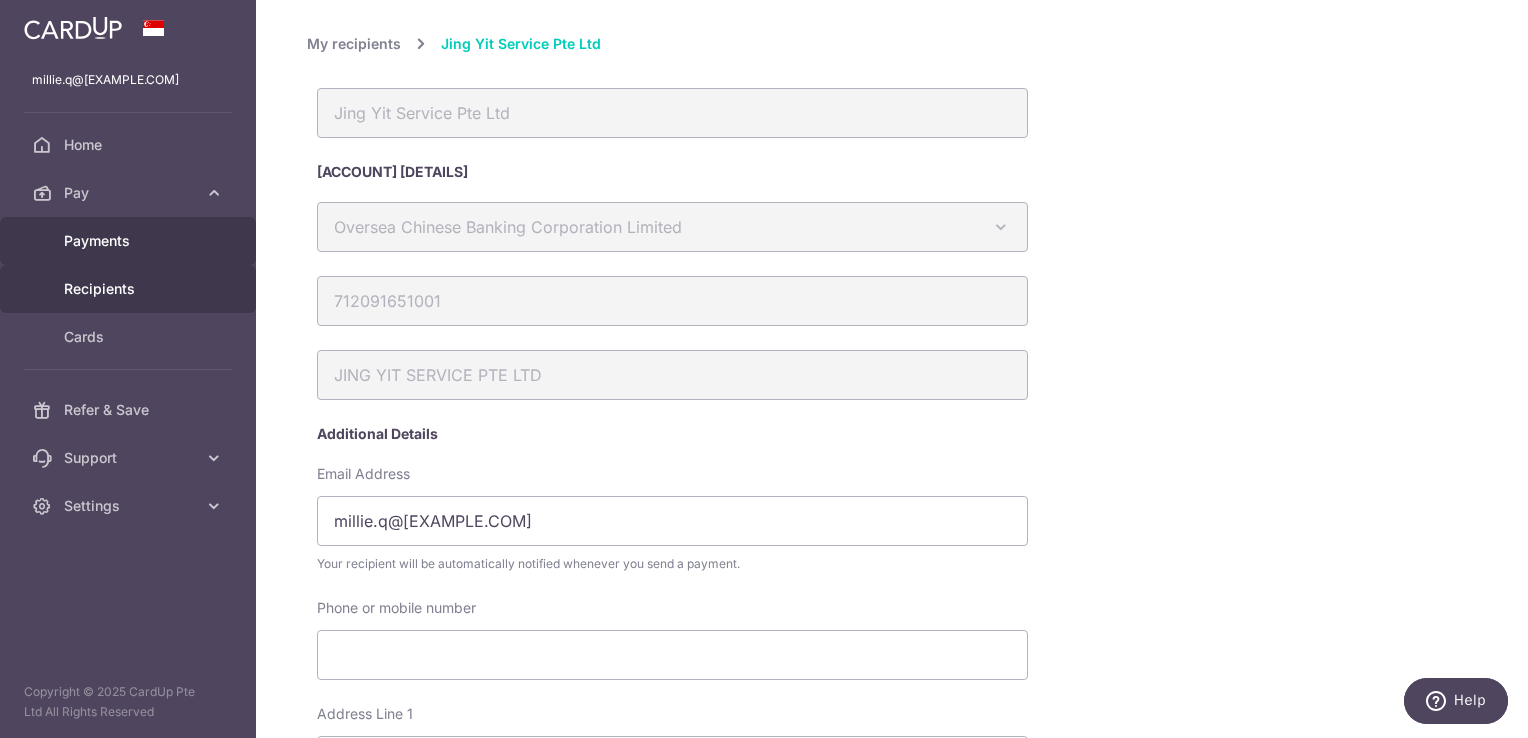 click on "Payments" at bounding box center [128, 241] 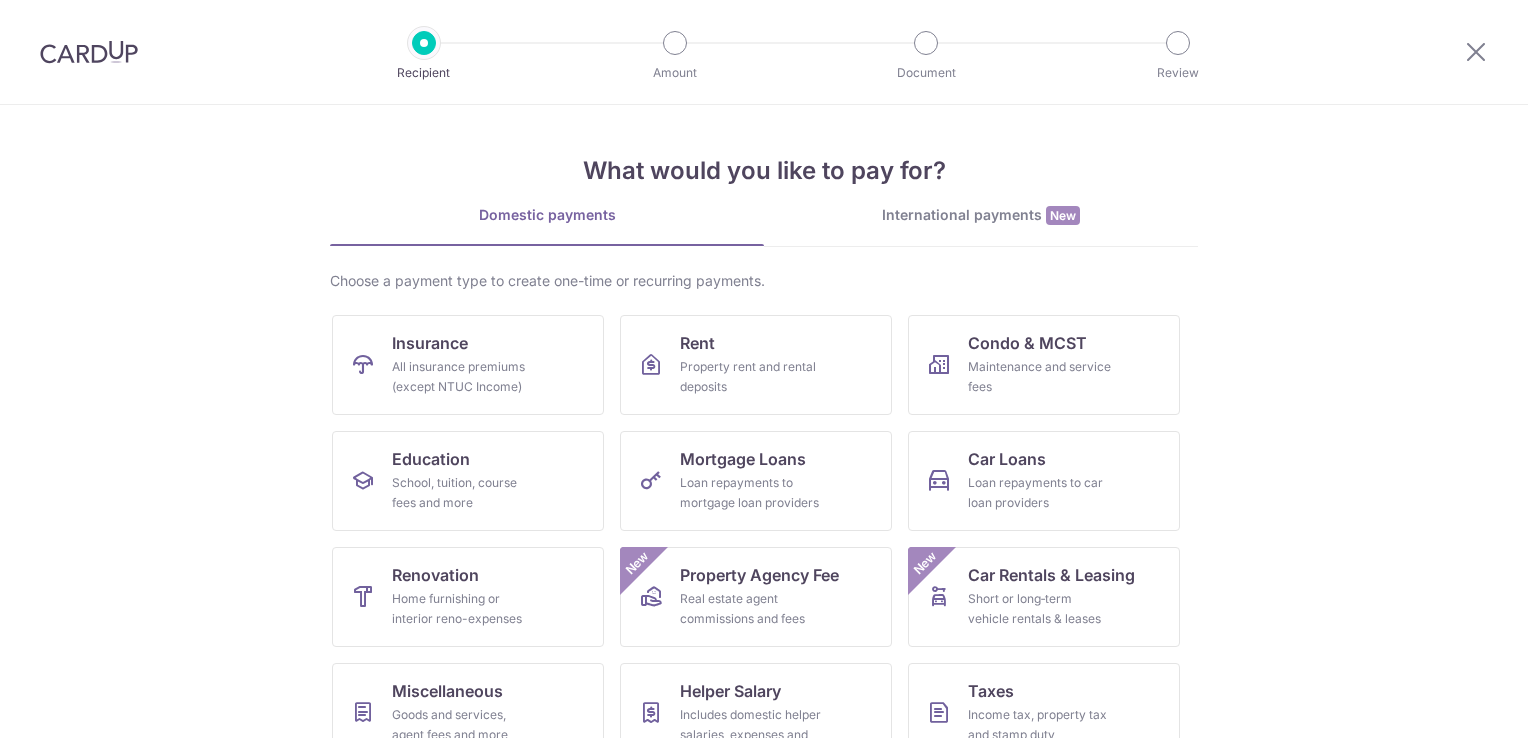 scroll, scrollTop: 0, scrollLeft: 0, axis: both 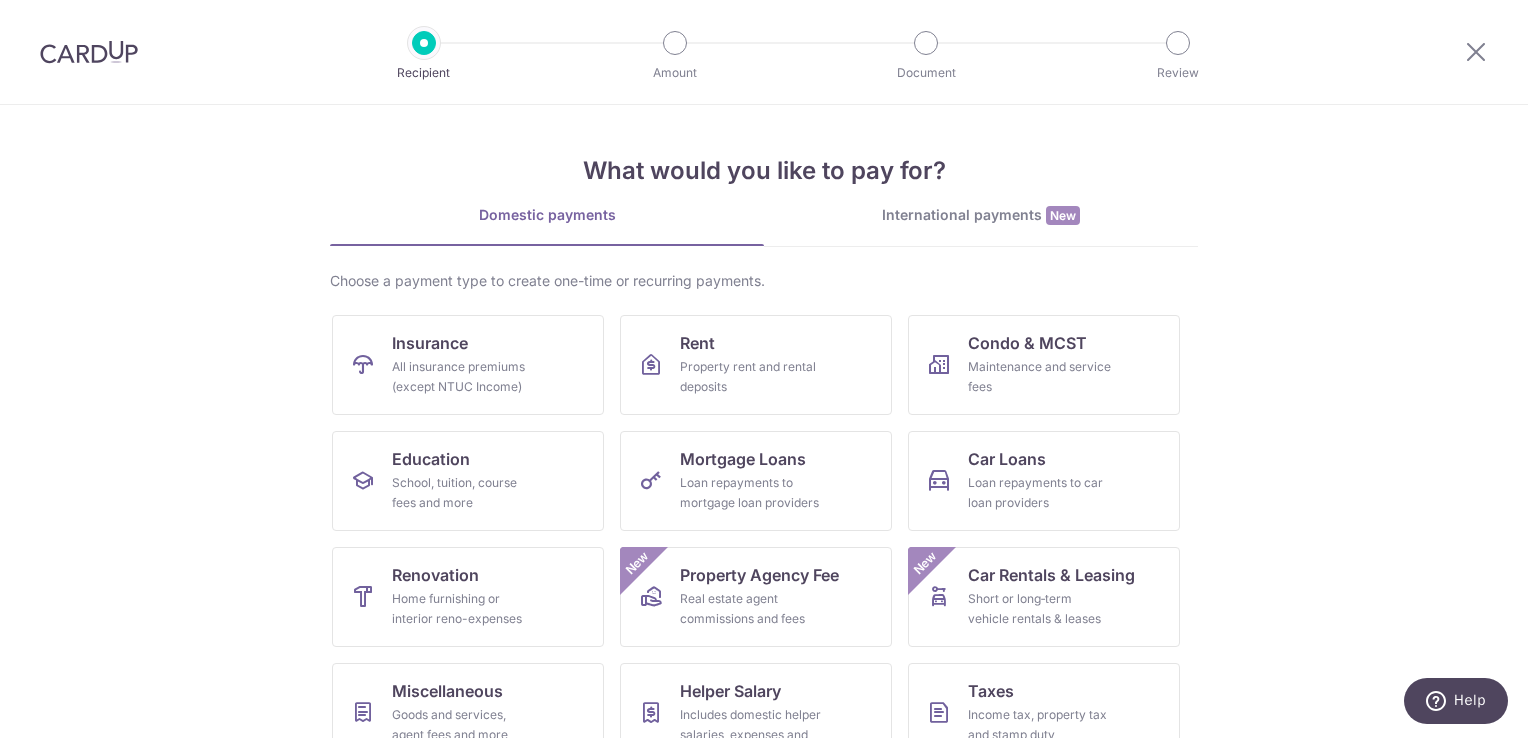 click on "International payments
New" at bounding box center (981, 225) 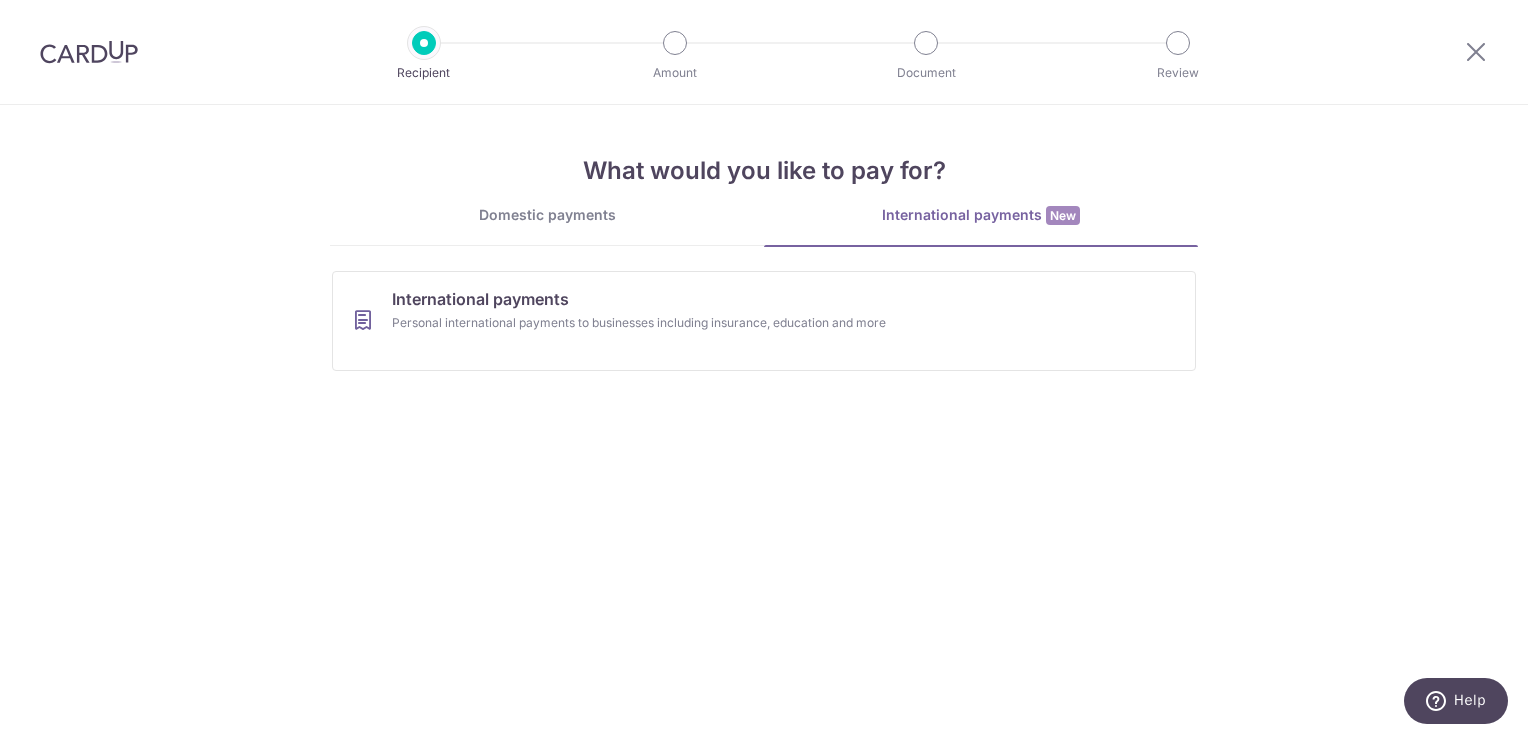 click on "Domestic payments" at bounding box center (547, 225) 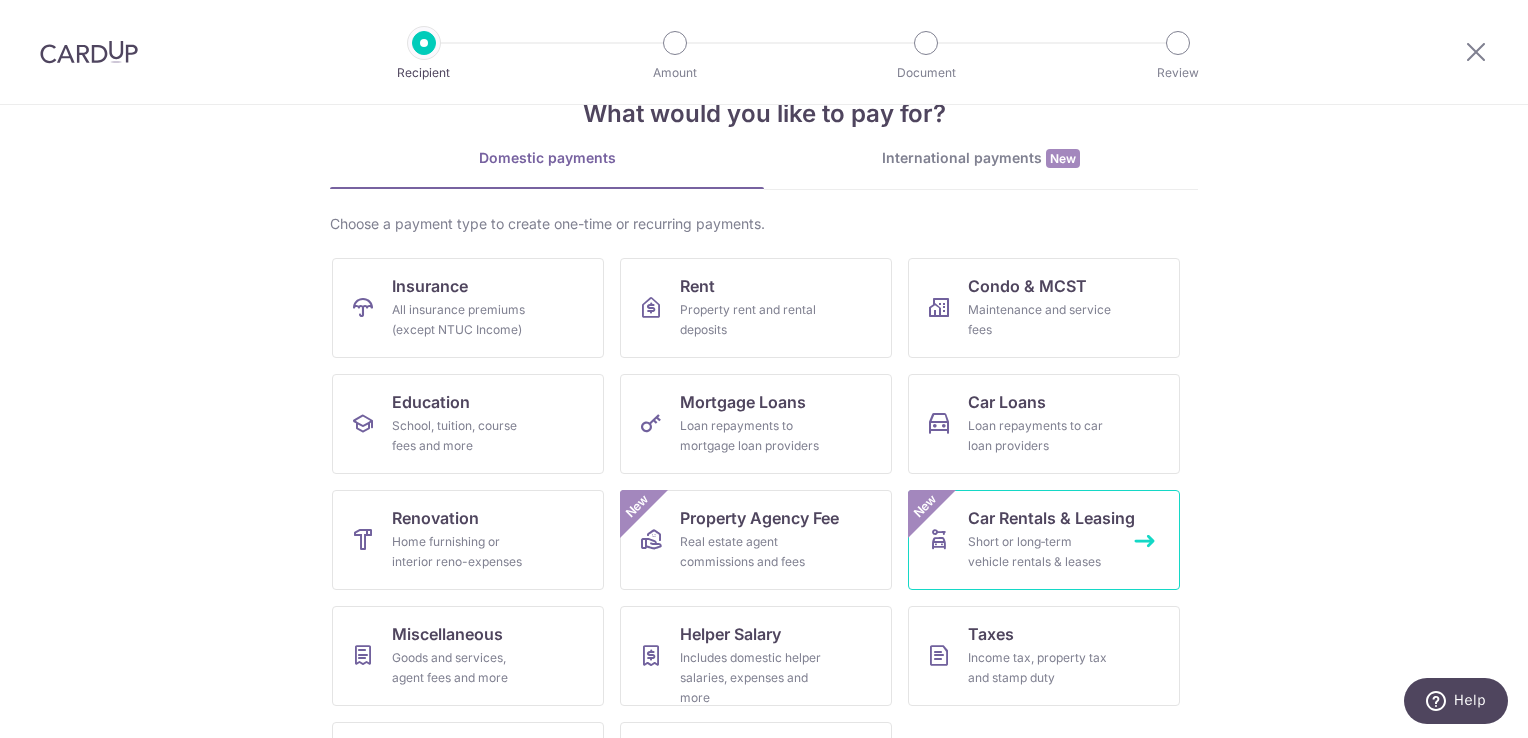scroll, scrollTop: 0, scrollLeft: 0, axis: both 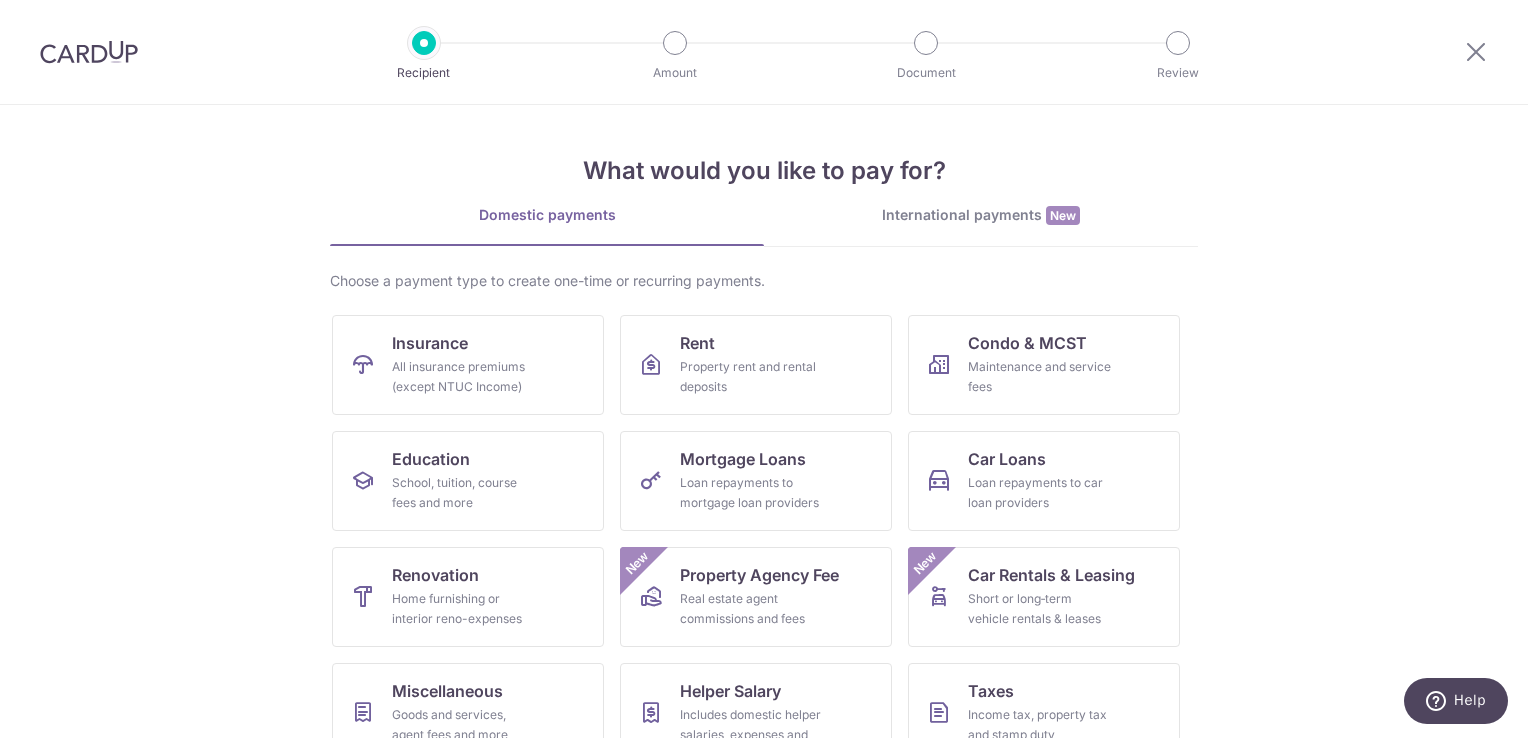 click at bounding box center [89, 52] 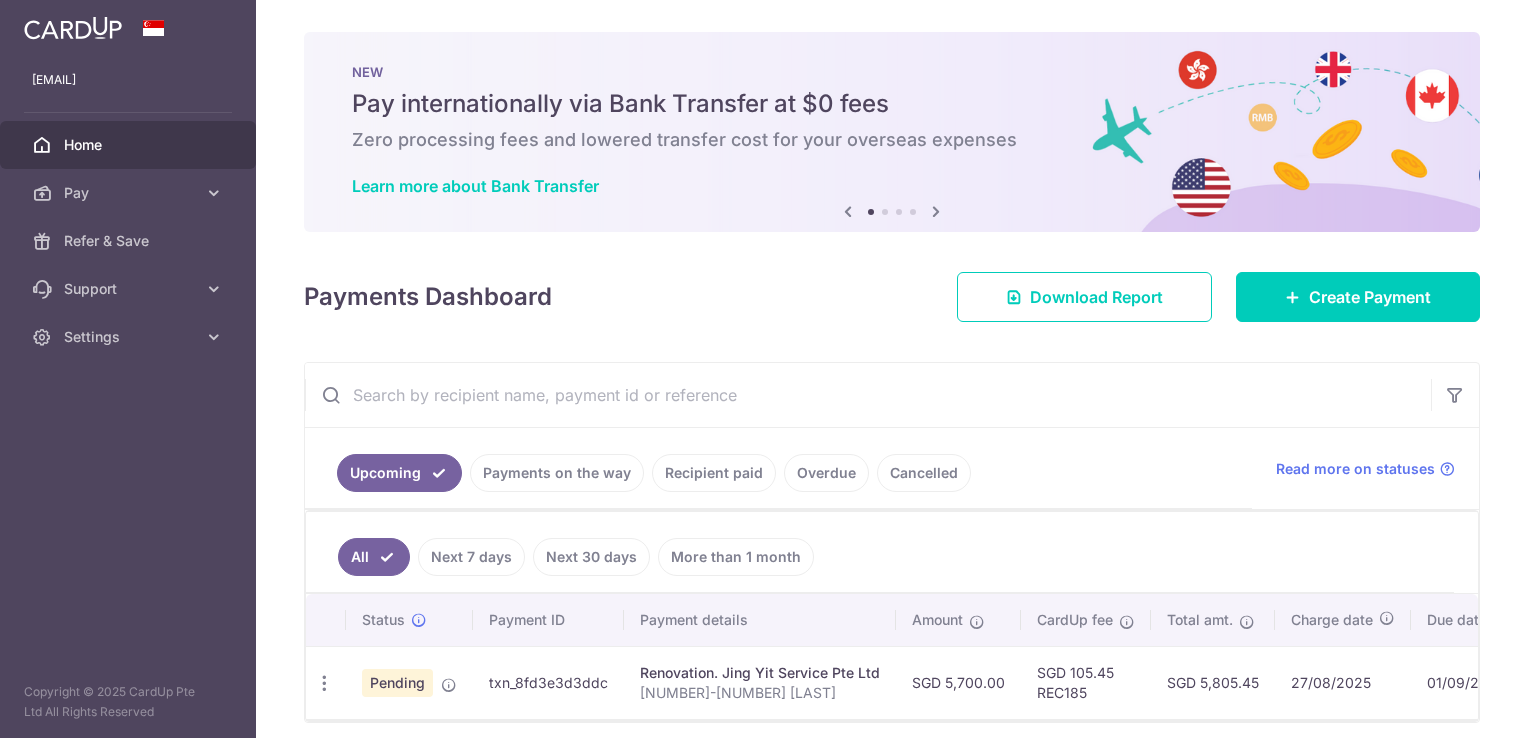 scroll, scrollTop: 0, scrollLeft: 0, axis: both 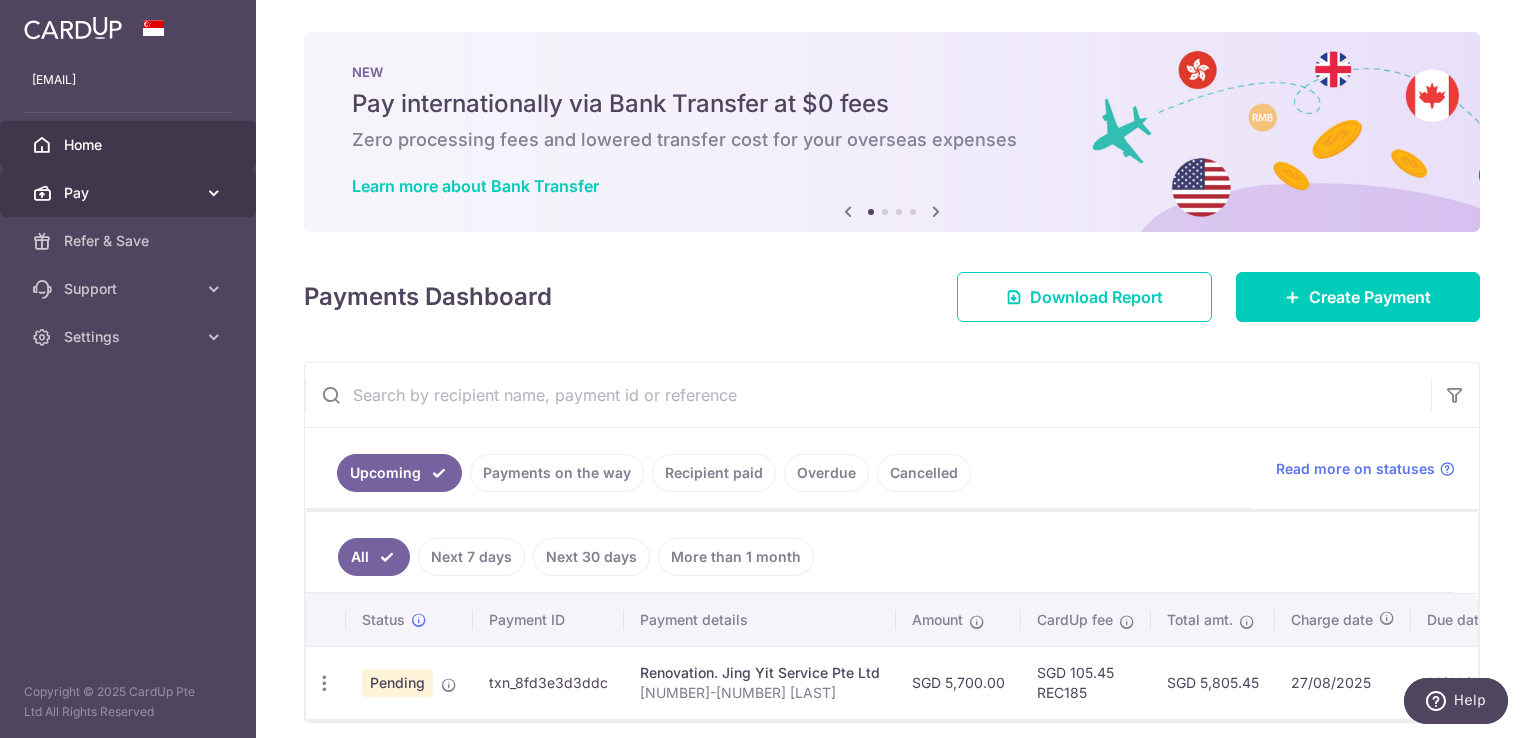 click on "Pay" at bounding box center (128, 193) 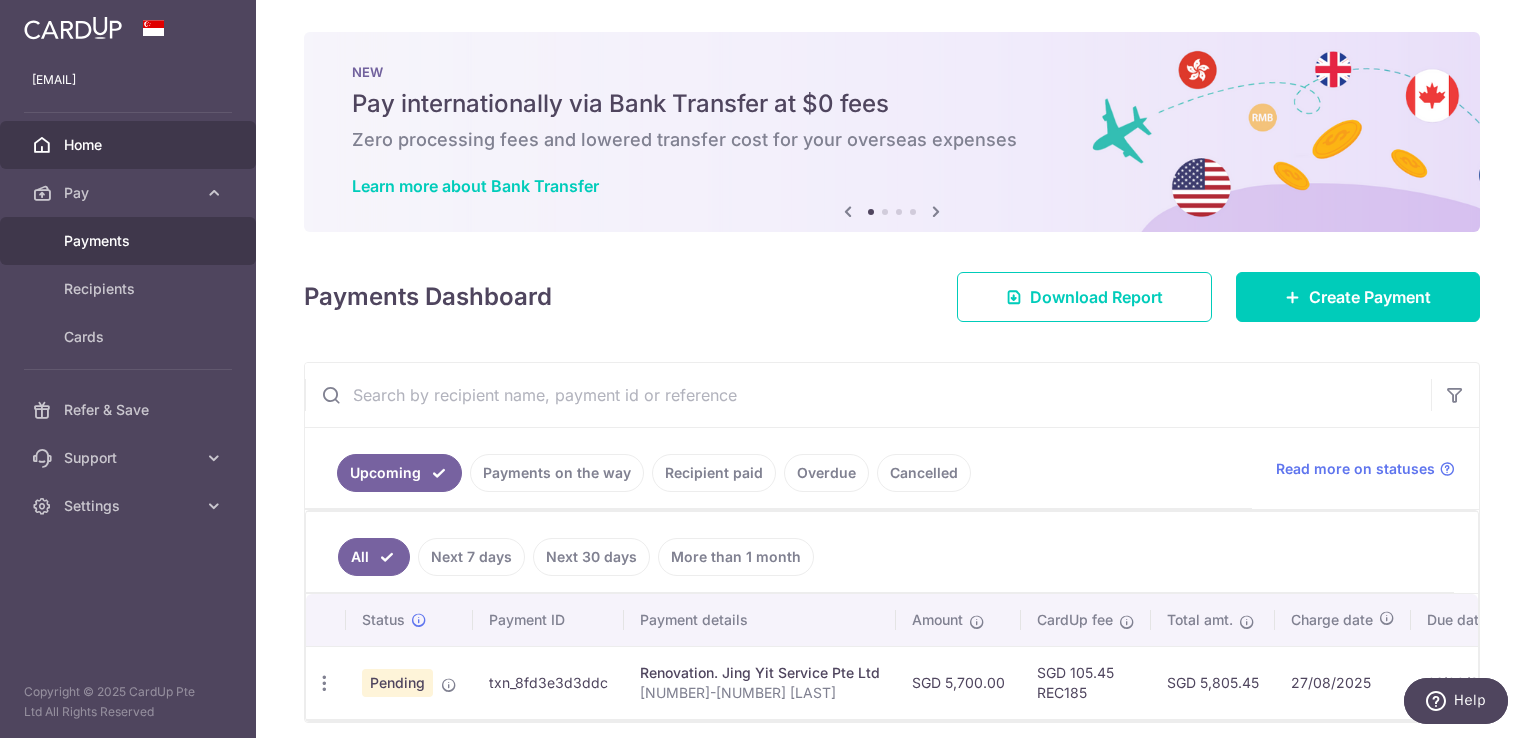 click on "Payments" at bounding box center (130, 241) 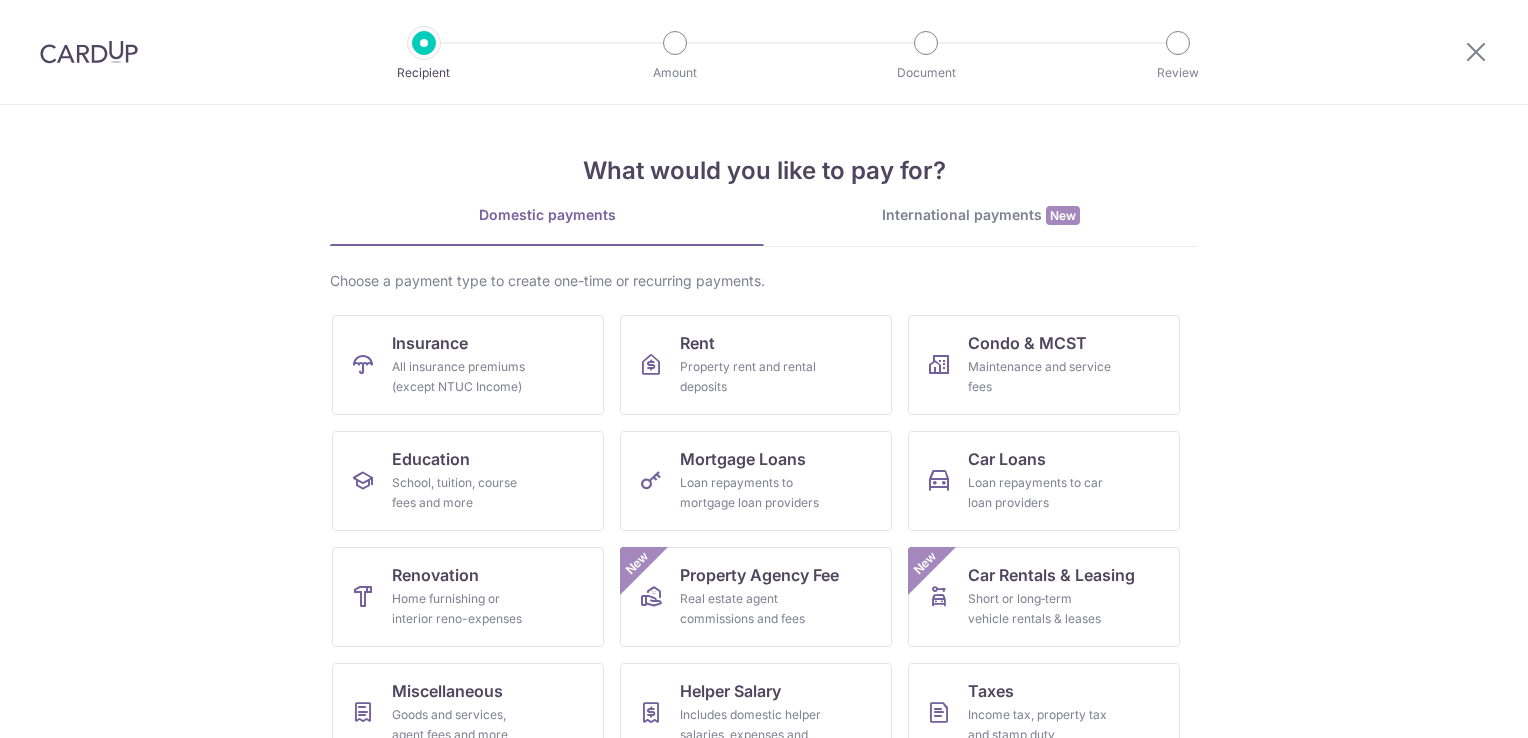 scroll, scrollTop: 0, scrollLeft: 0, axis: both 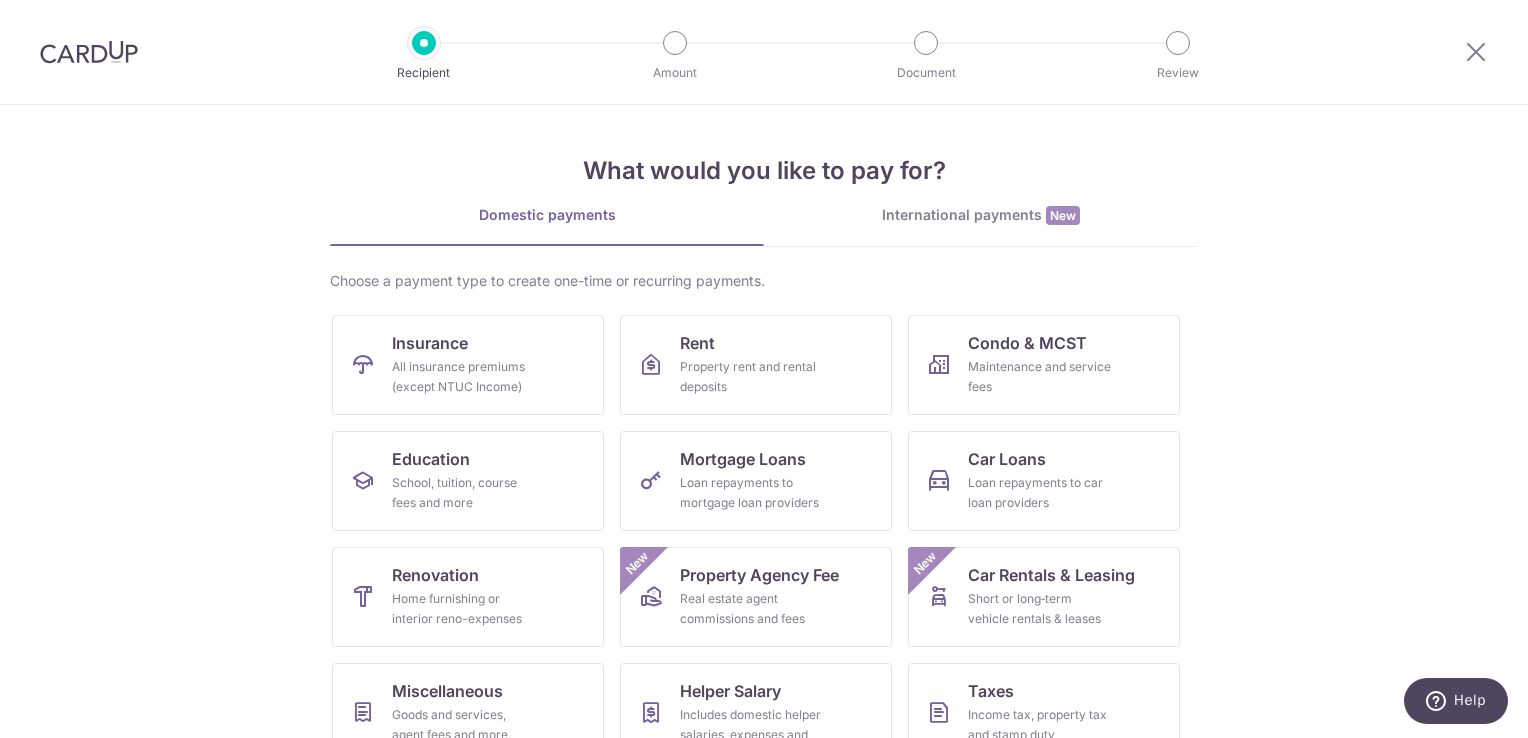 click at bounding box center (1476, 52) 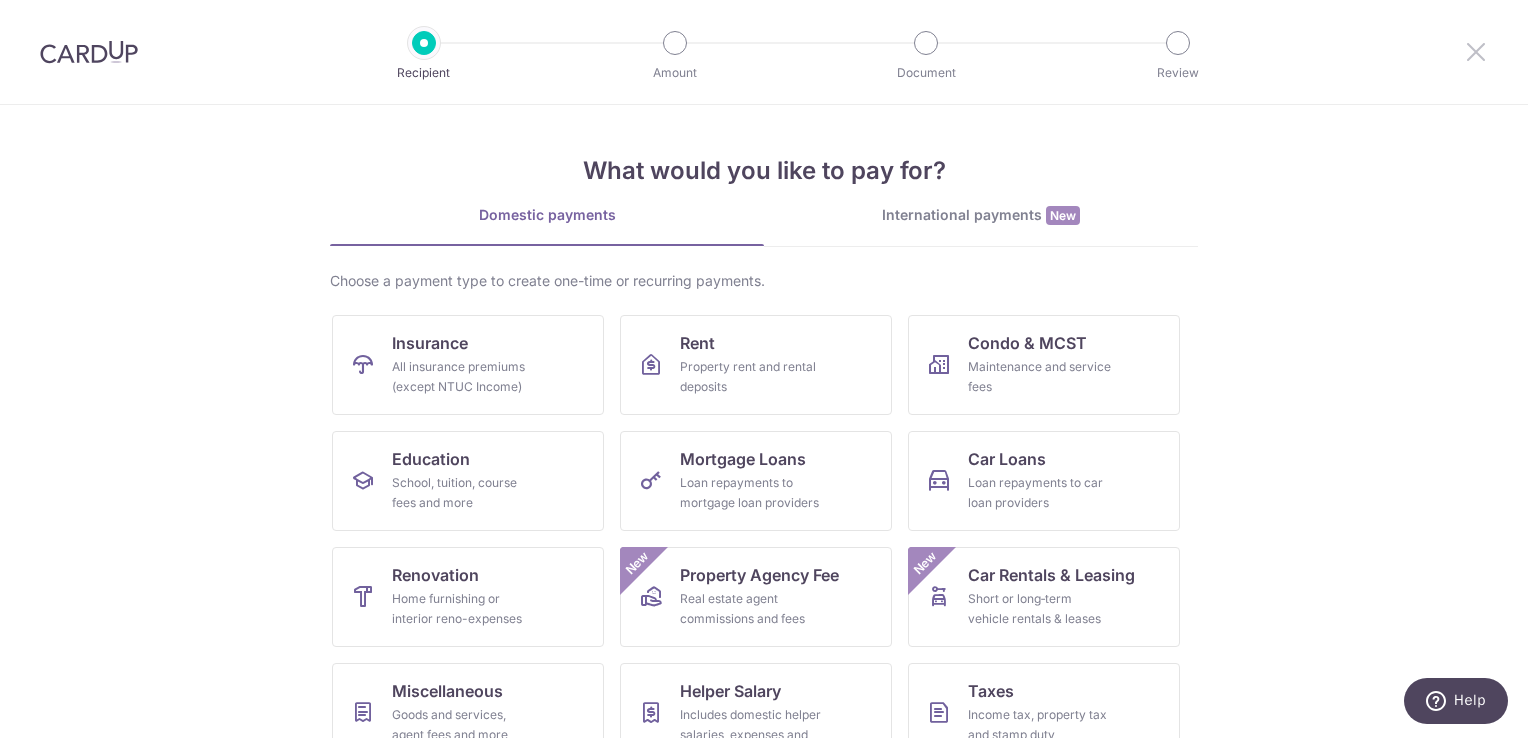 click at bounding box center (1476, 51) 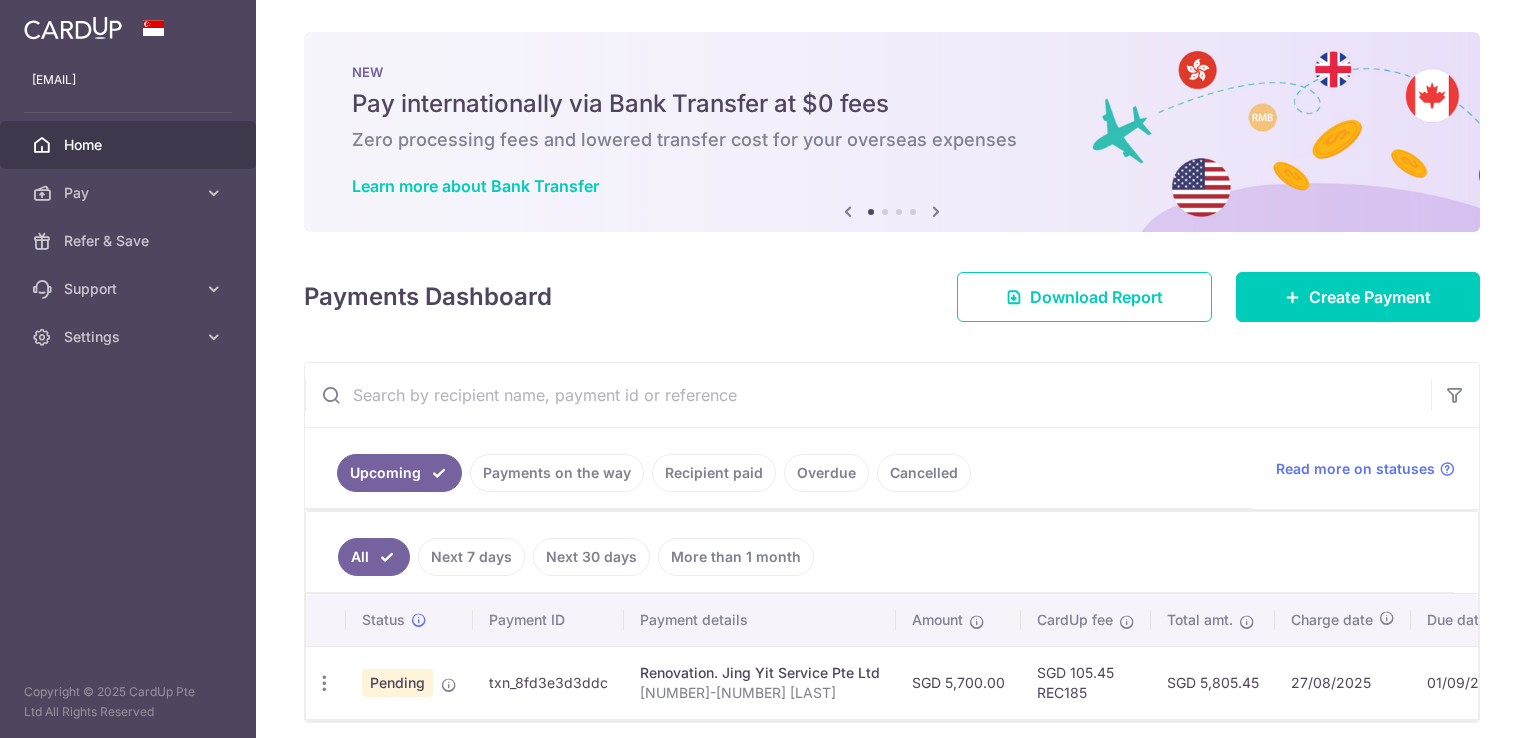 scroll, scrollTop: 0, scrollLeft: 0, axis: both 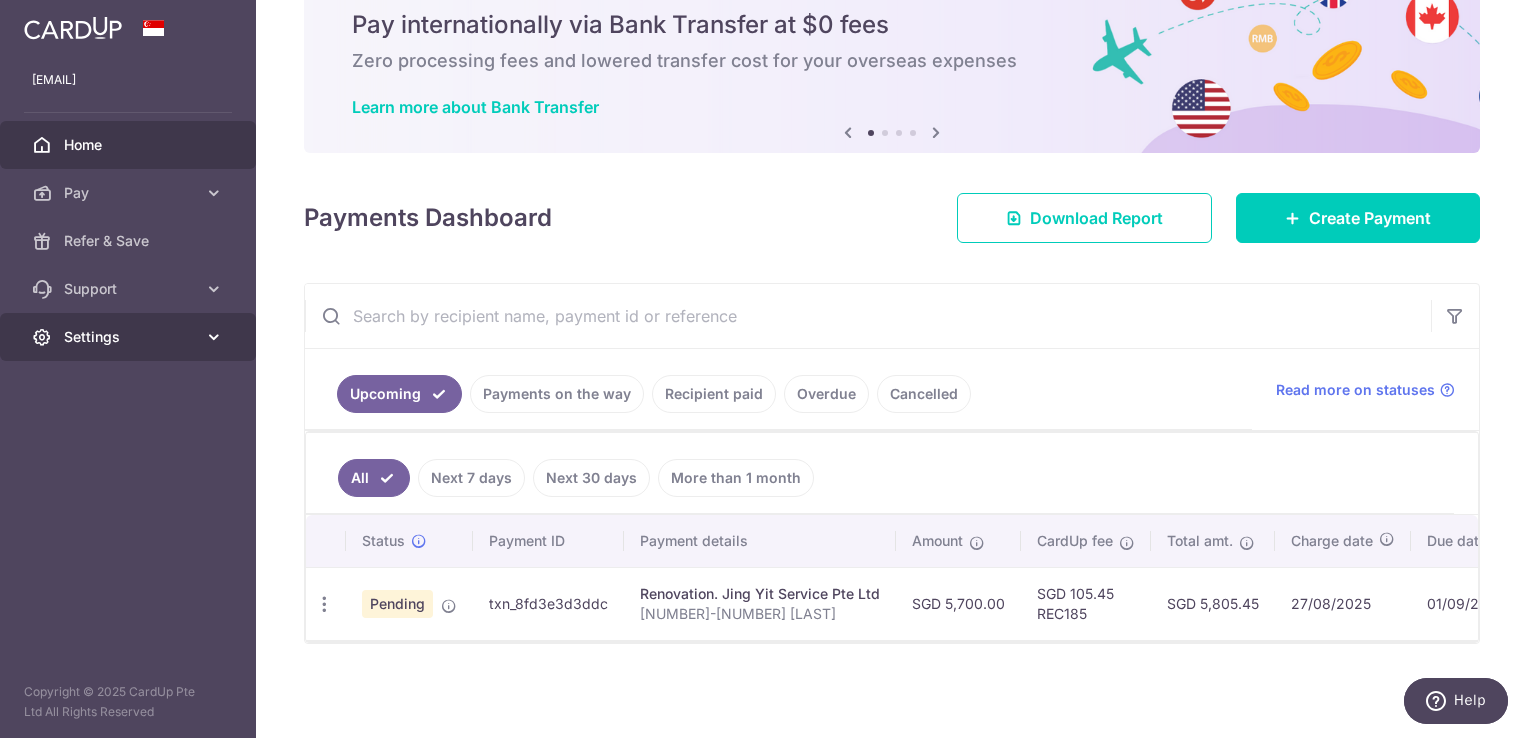 click on "Settings" at bounding box center [130, 337] 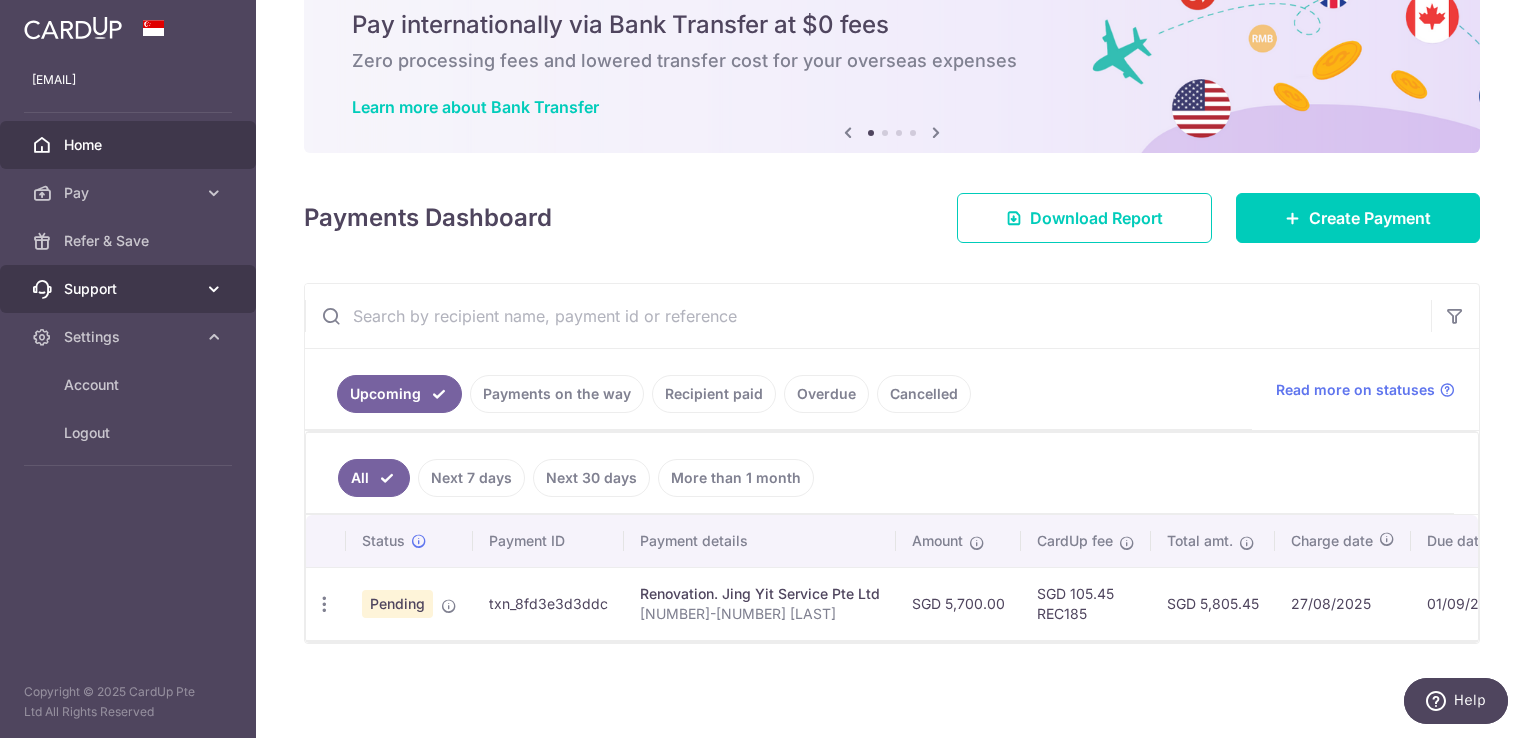 click on "Support" at bounding box center [128, 289] 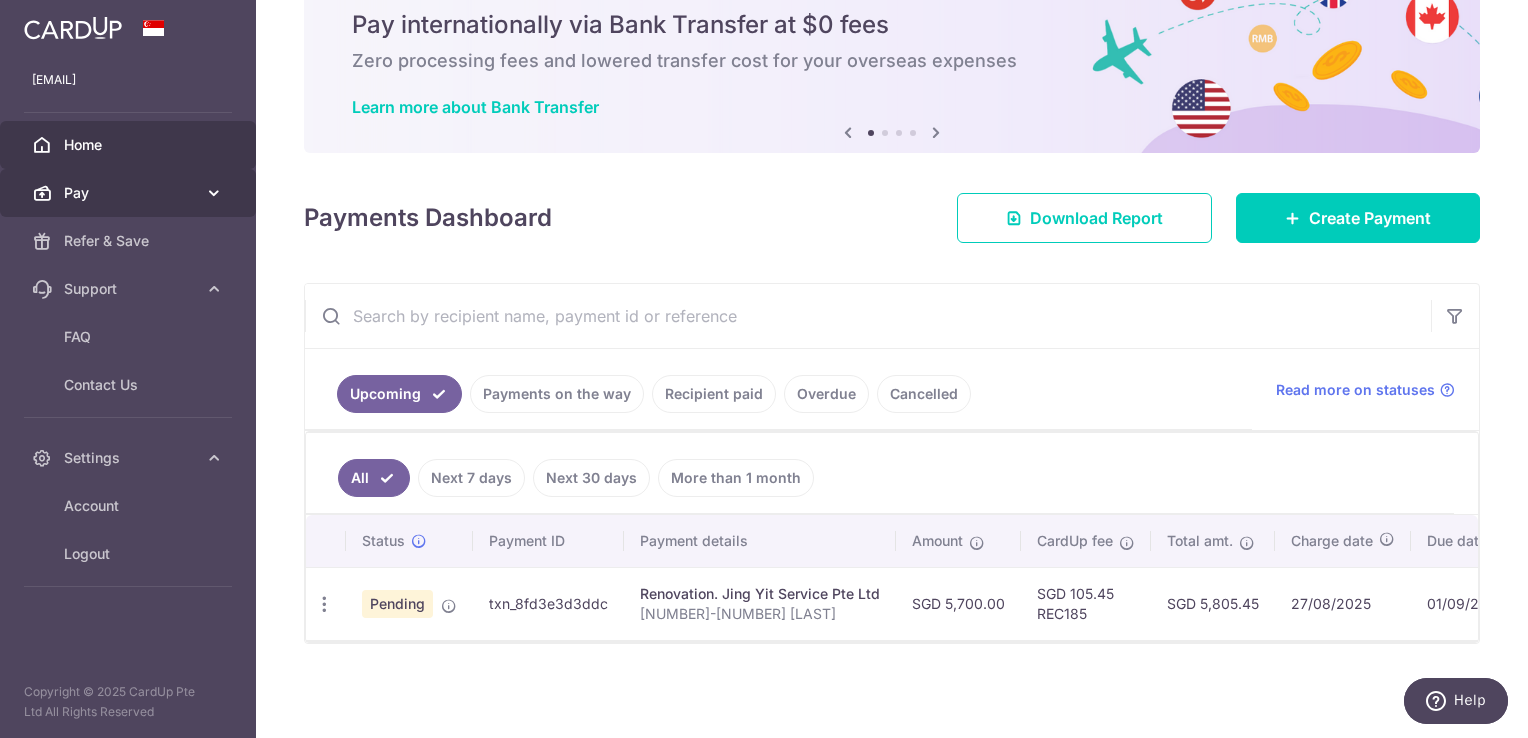 click on "Pay" at bounding box center (128, 193) 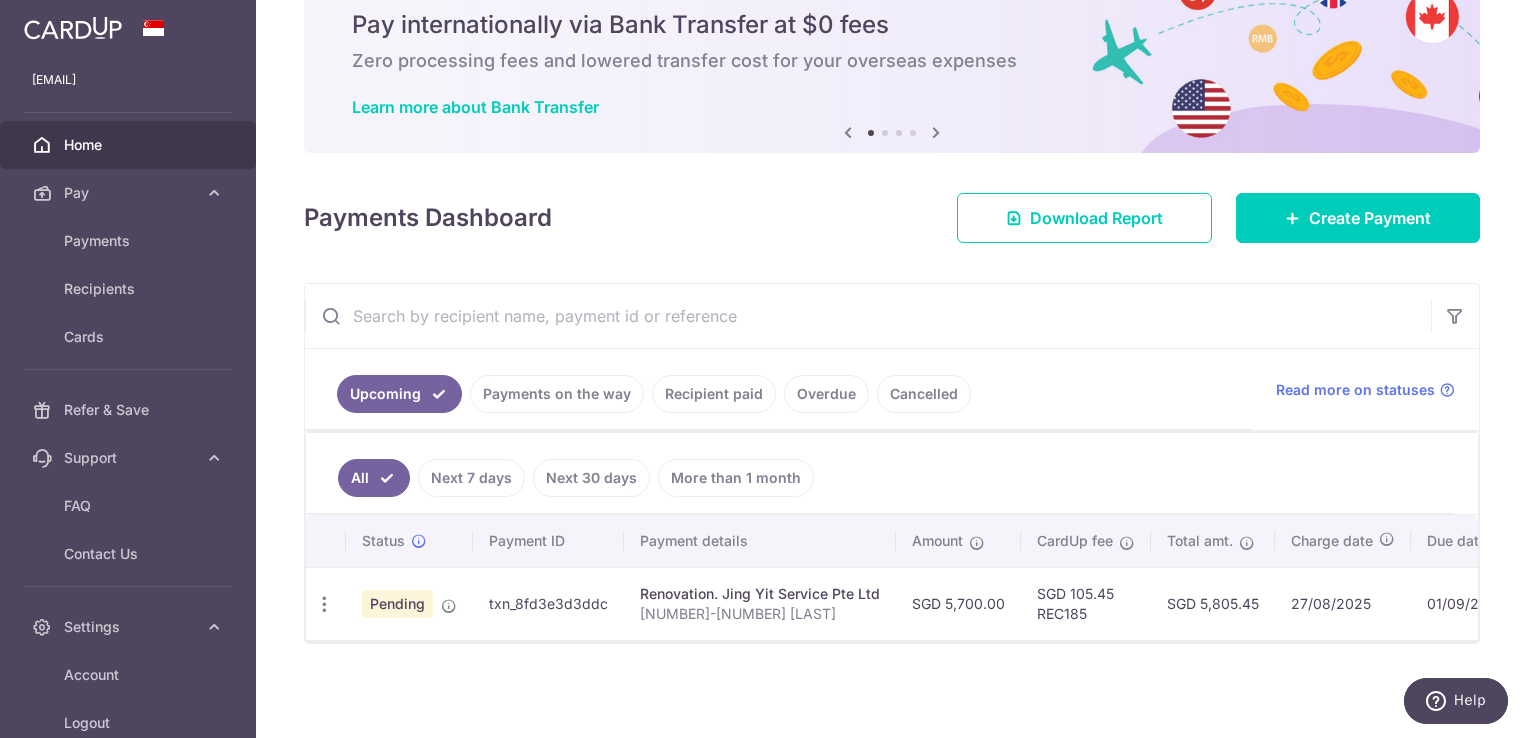 click on "Home" at bounding box center (128, 145) 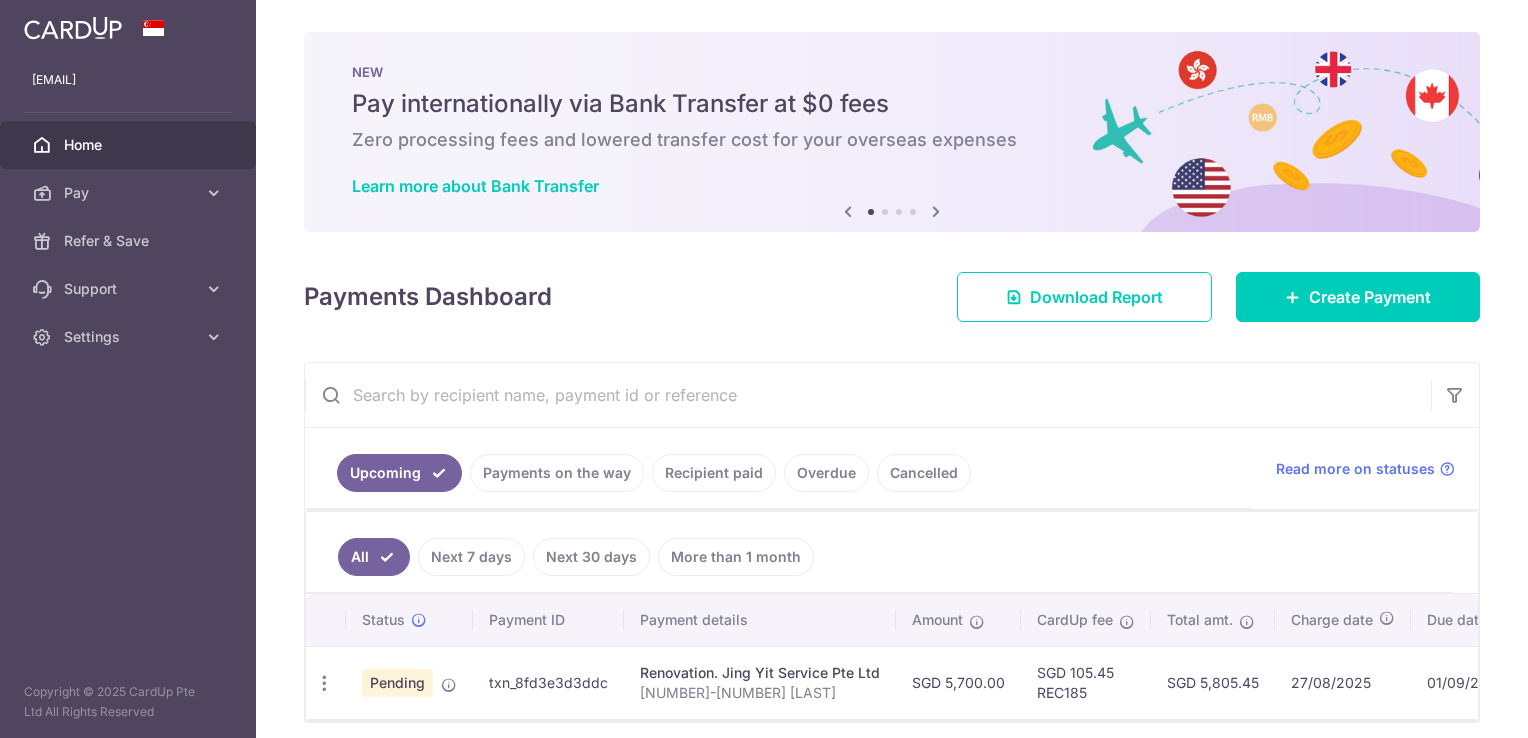 scroll, scrollTop: 0, scrollLeft: 0, axis: both 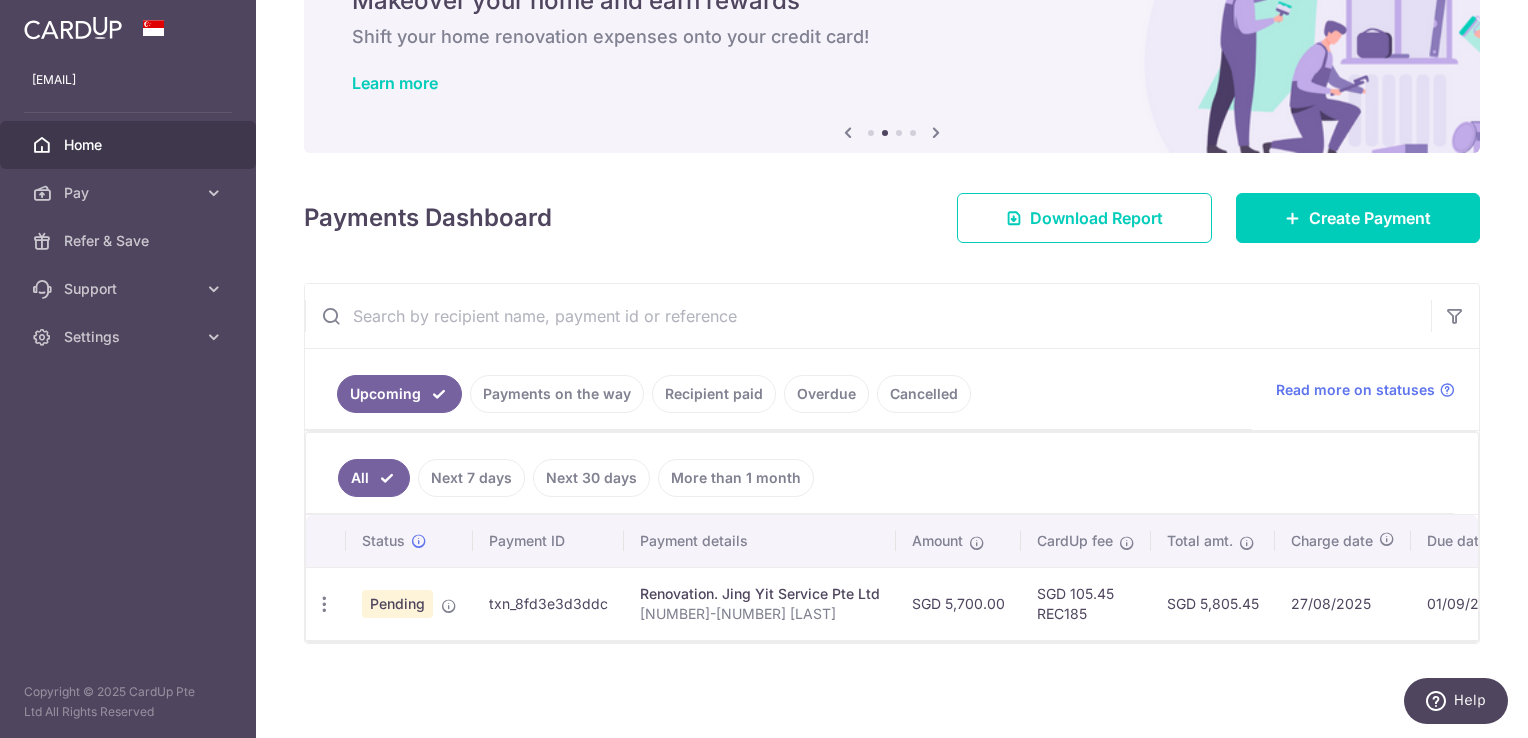 click on "Pending" at bounding box center (397, 604) 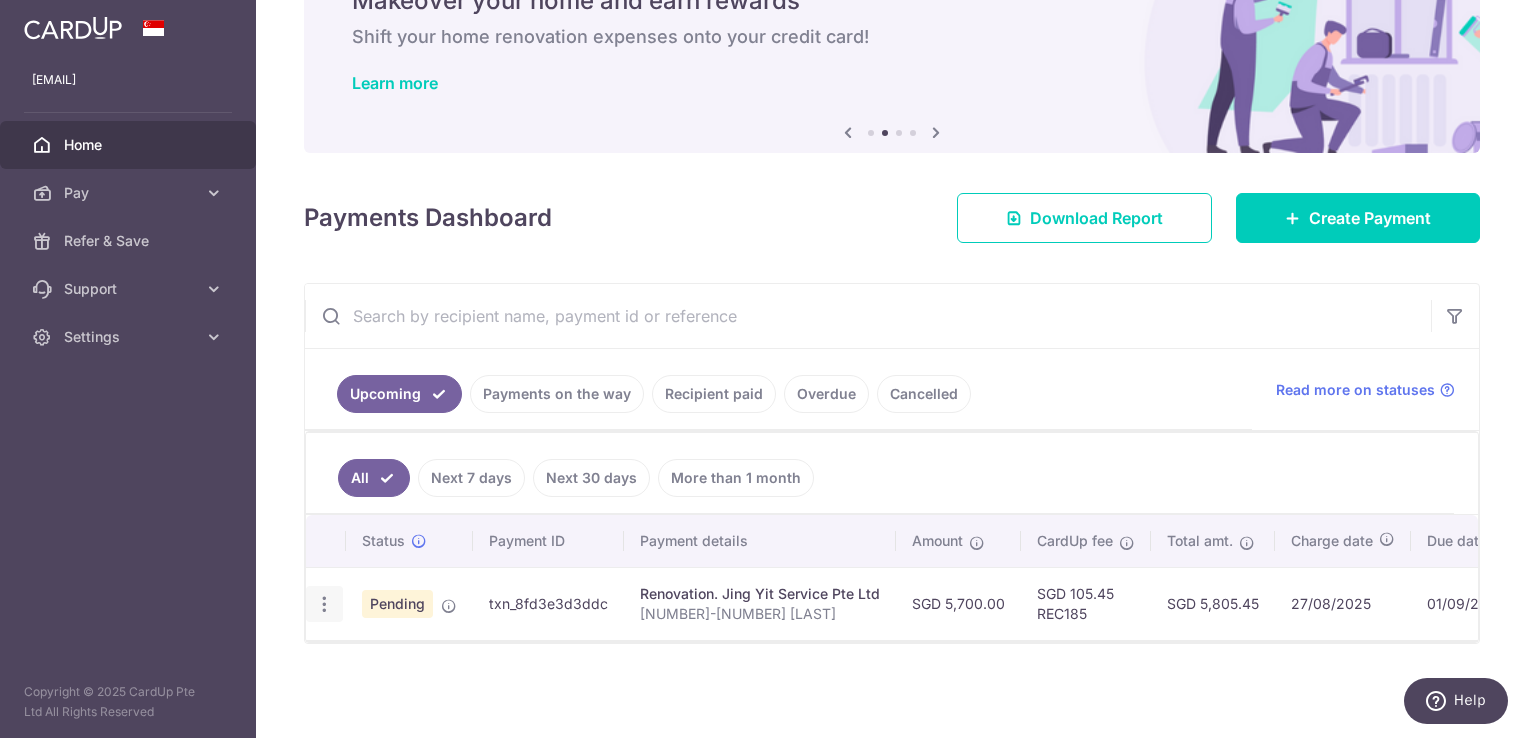 click at bounding box center (324, 604) 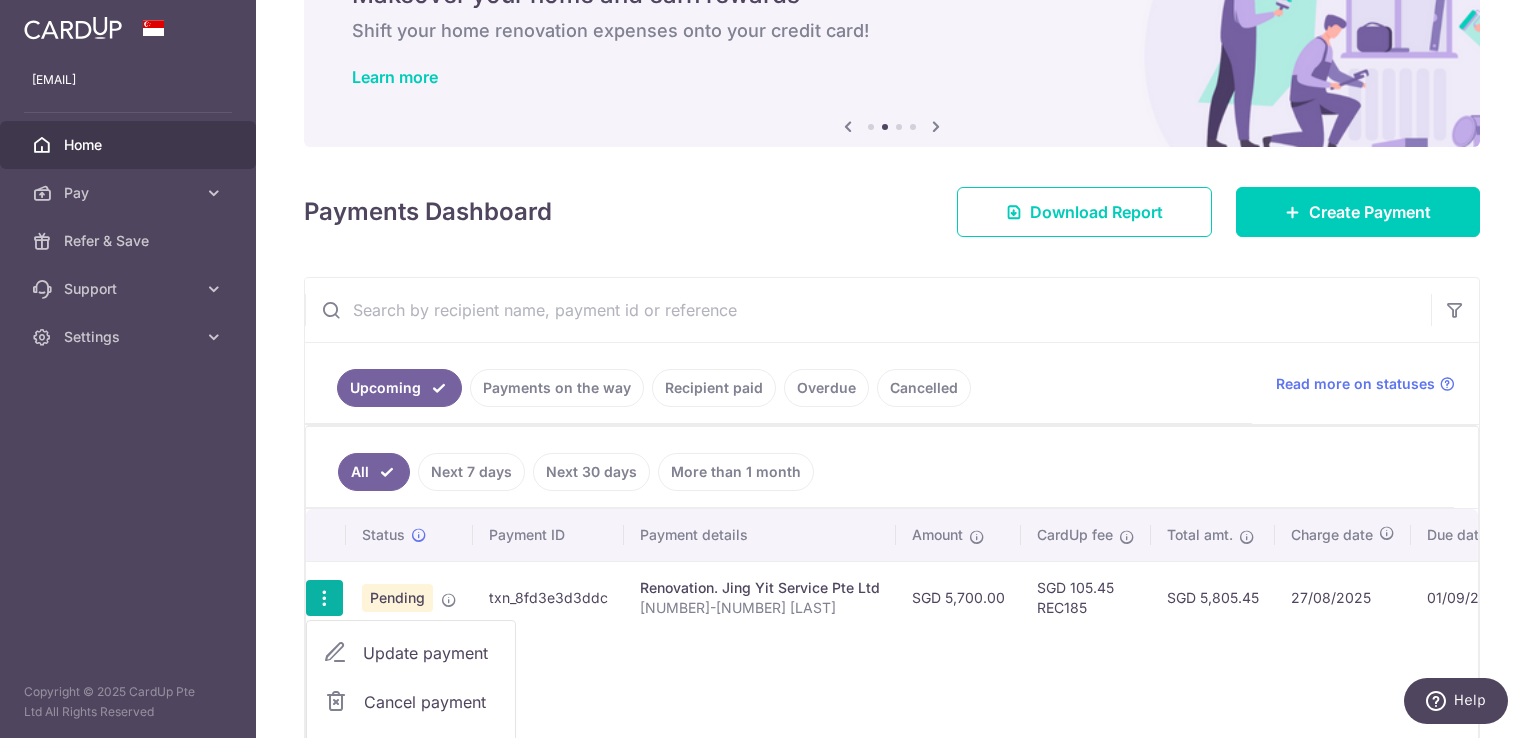 scroll, scrollTop: 272, scrollLeft: 0, axis: vertical 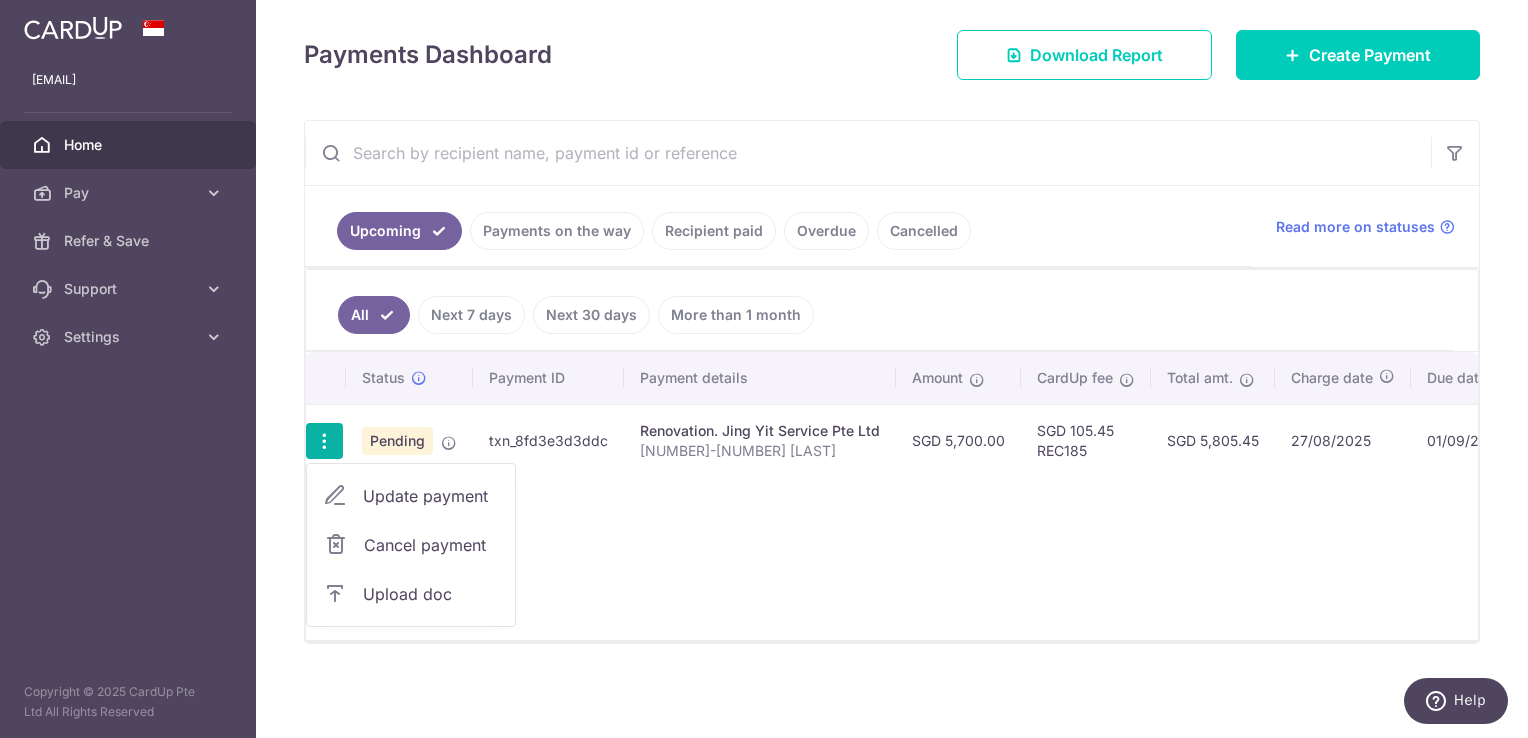 click on "Cancel payment" at bounding box center (431, 545) 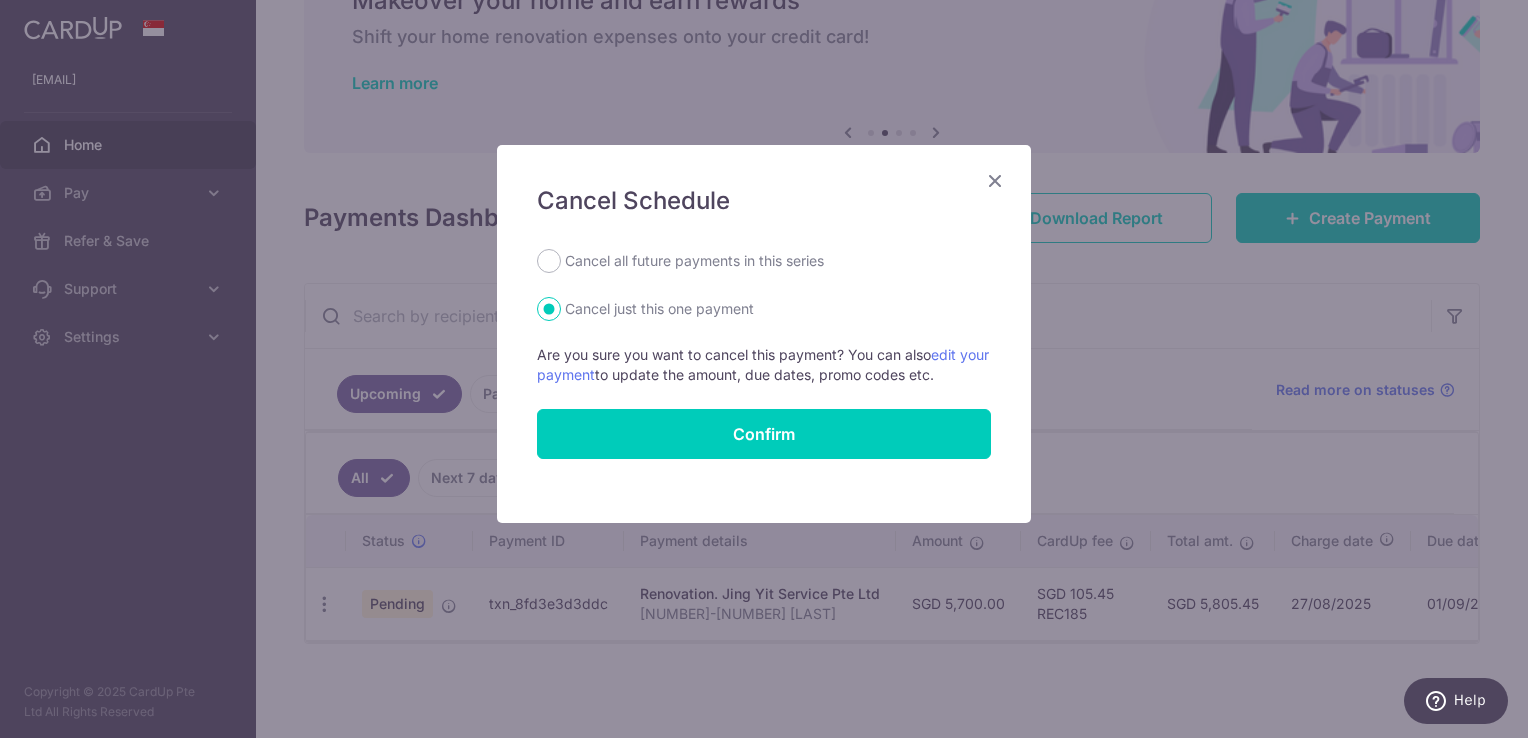 click on "Cancel all future payments in this series" at bounding box center [694, 261] 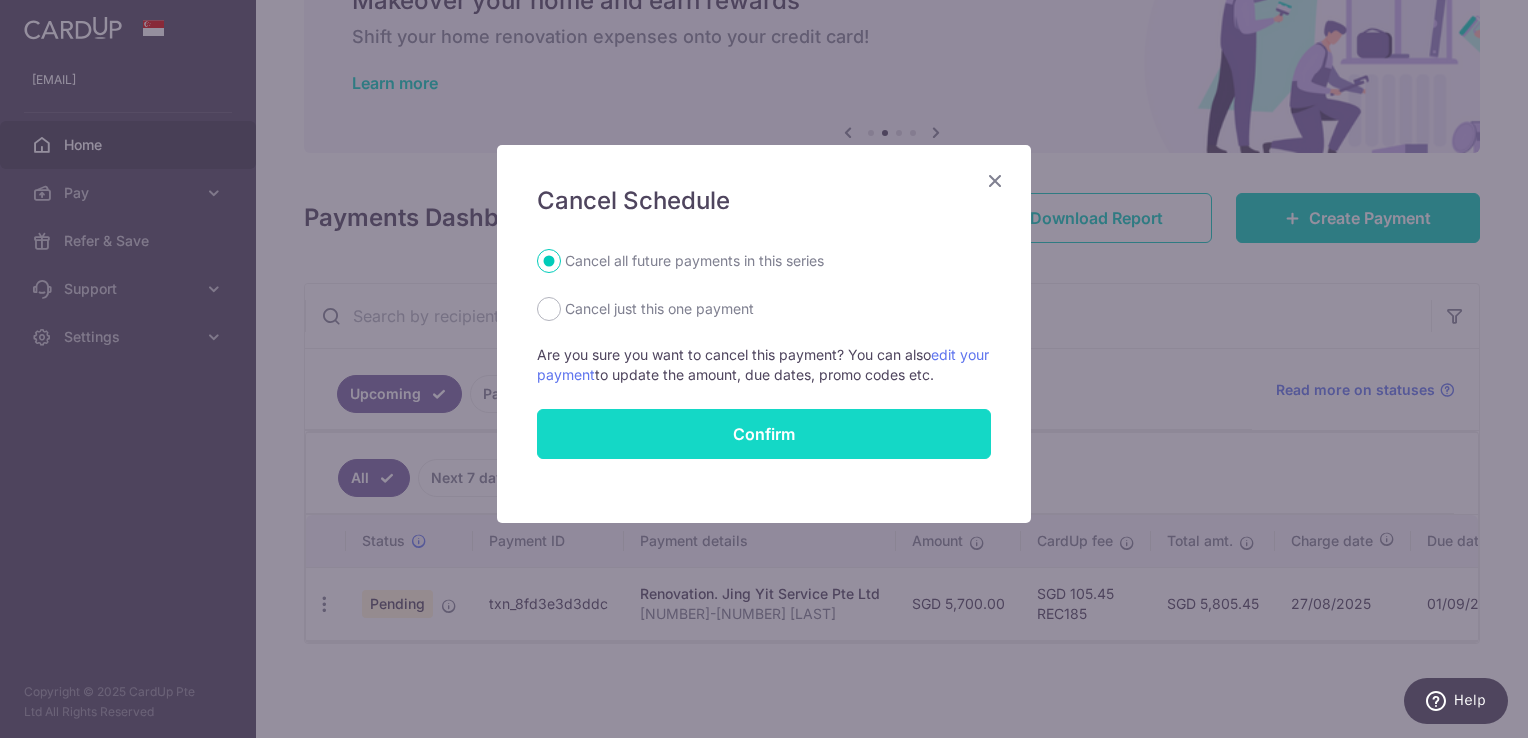 click on "Confirm" at bounding box center [764, 434] 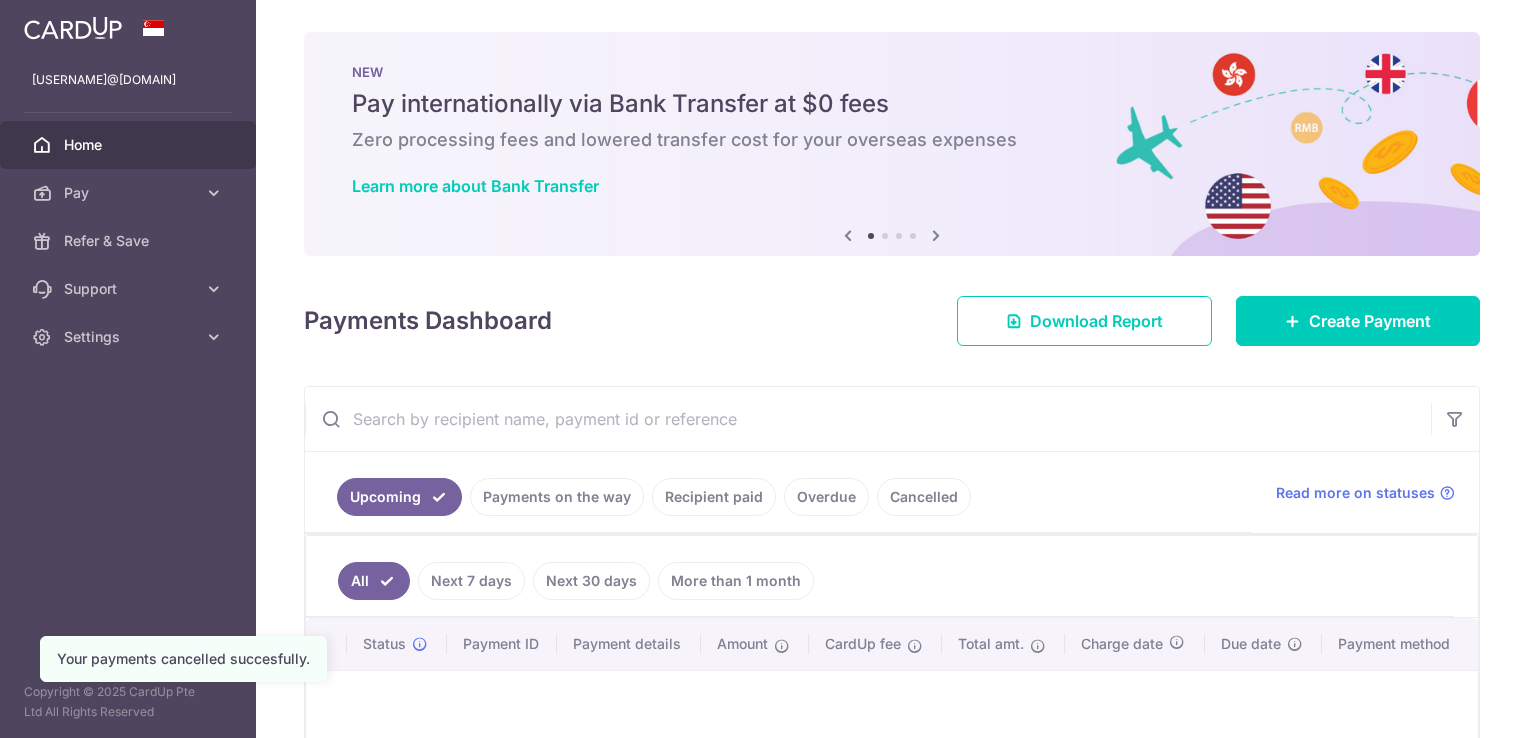 scroll, scrollTop: 0, scrollLeft: 0, axis: both 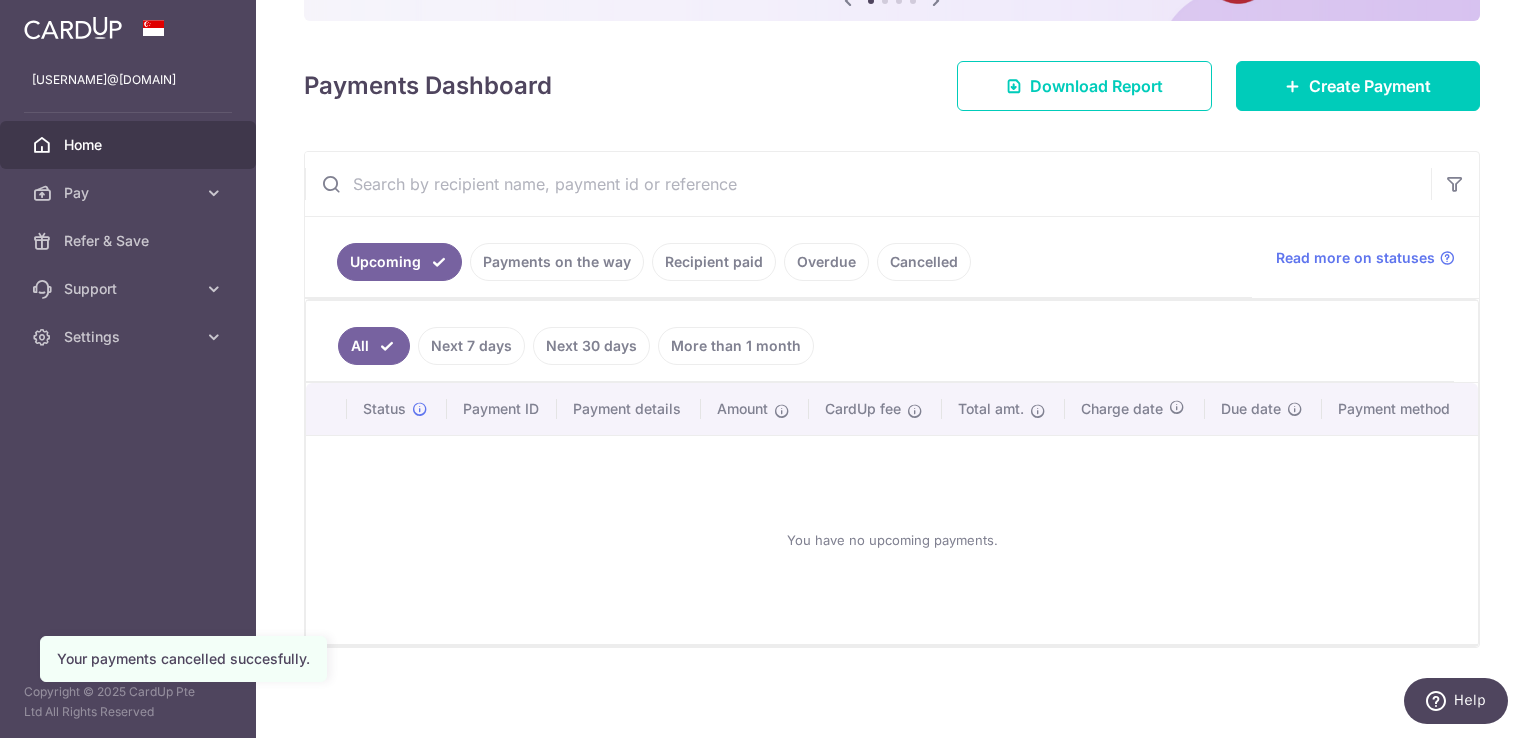 click on "Next 7 days" at bounding box center (471, 346) 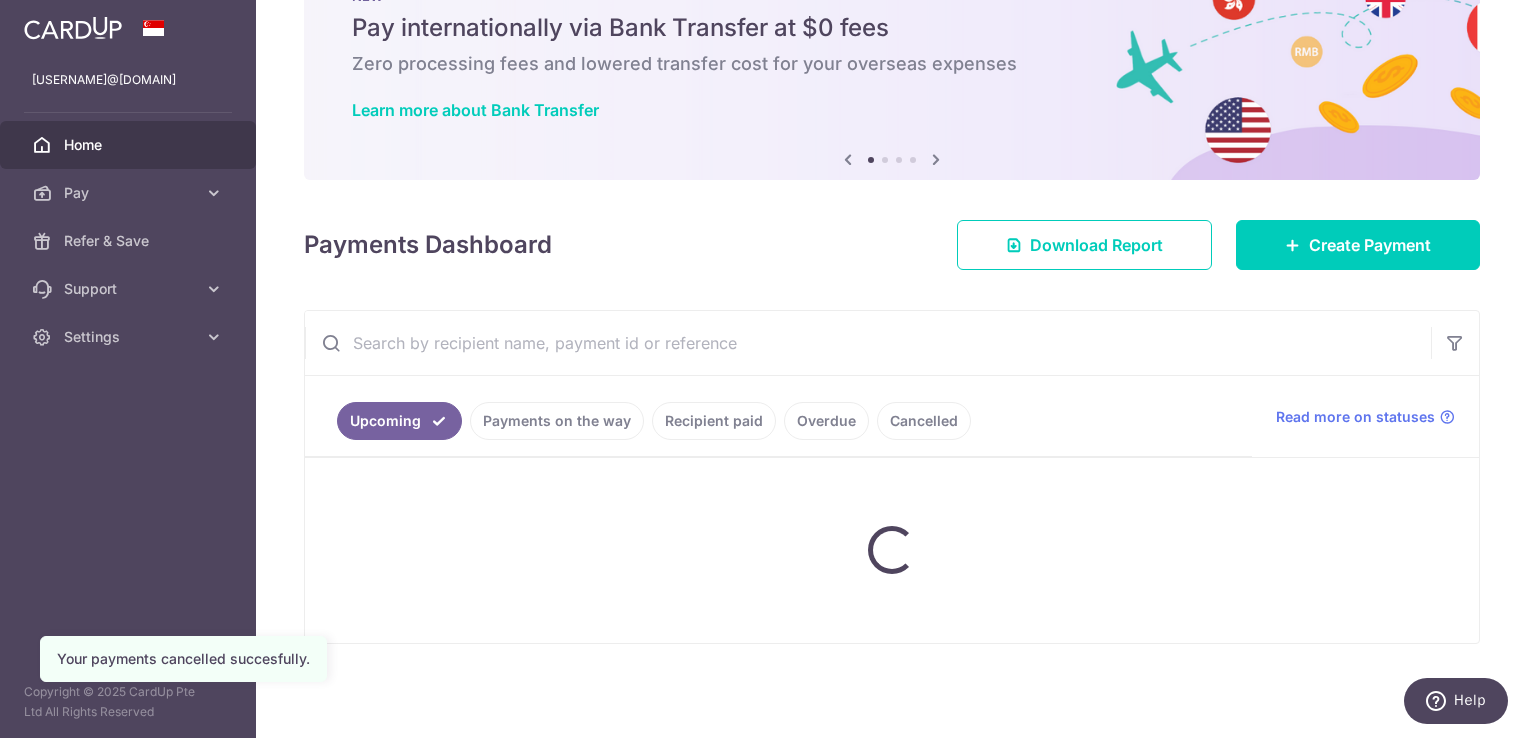 scroll, scrollTop: 235, scrollLeft: 0, axis: vertical 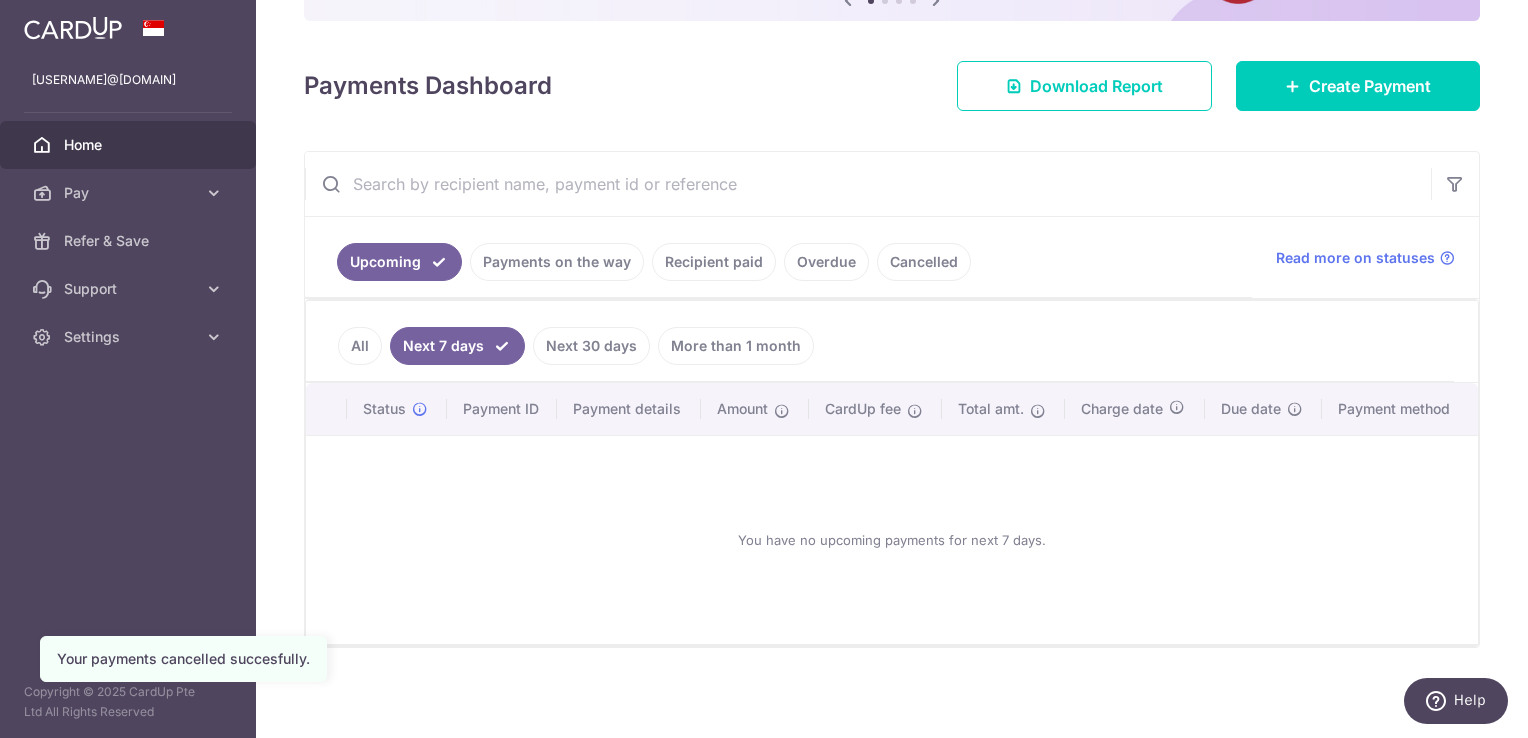 click on "Next 30 days" at bounding box center (591, 346) 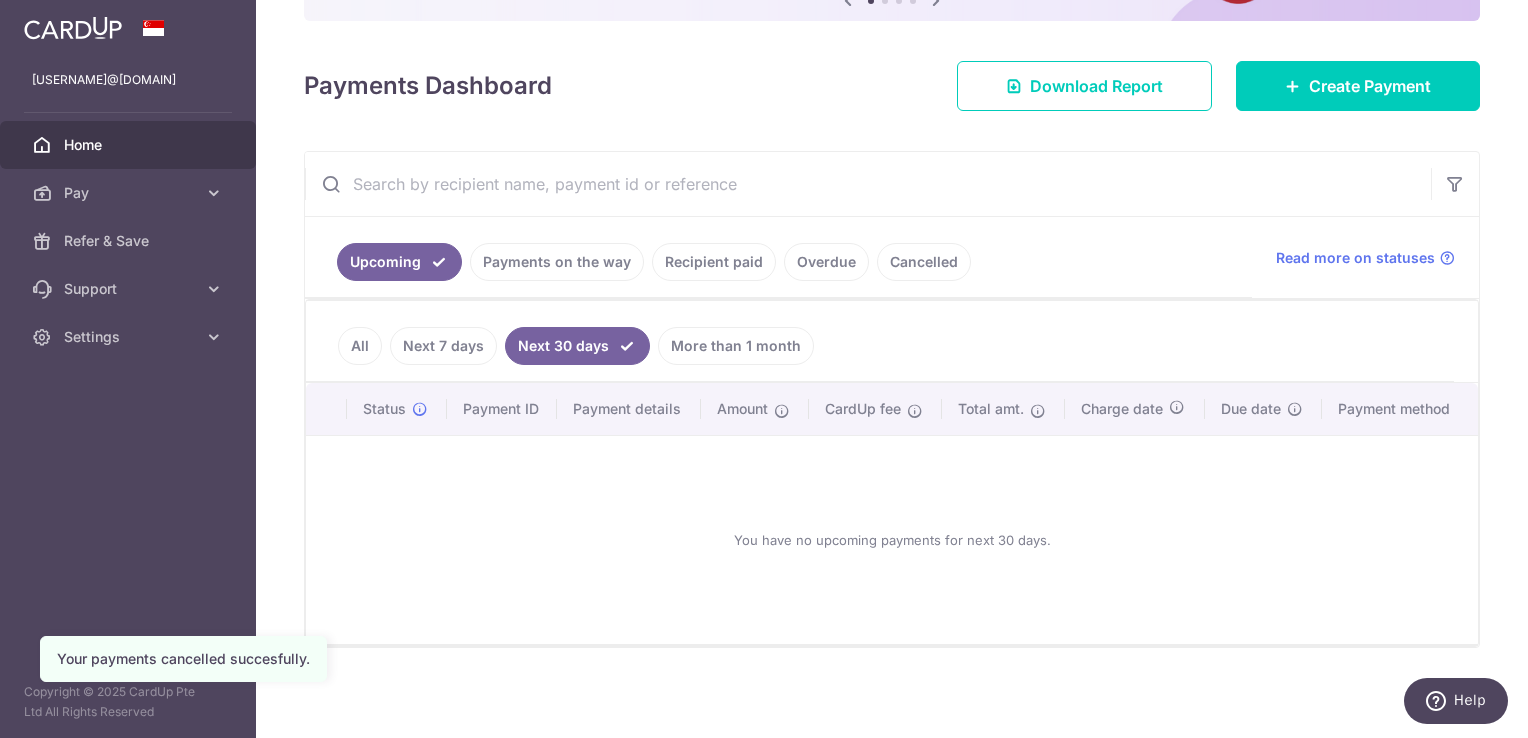 click on "More than 1 month" at bounding box center [736, 346] 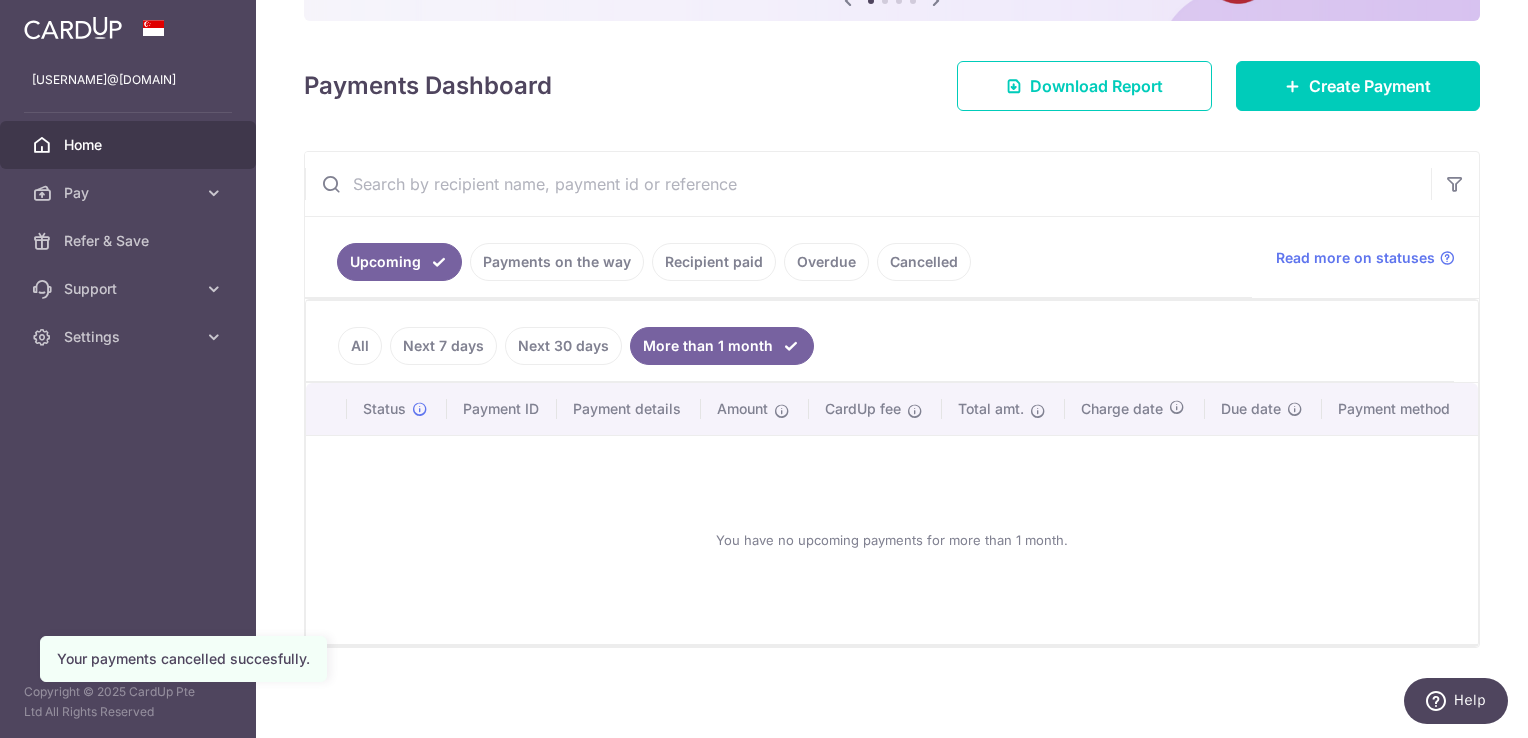 click on "Payments on the way" at bounding box center [557, 262] 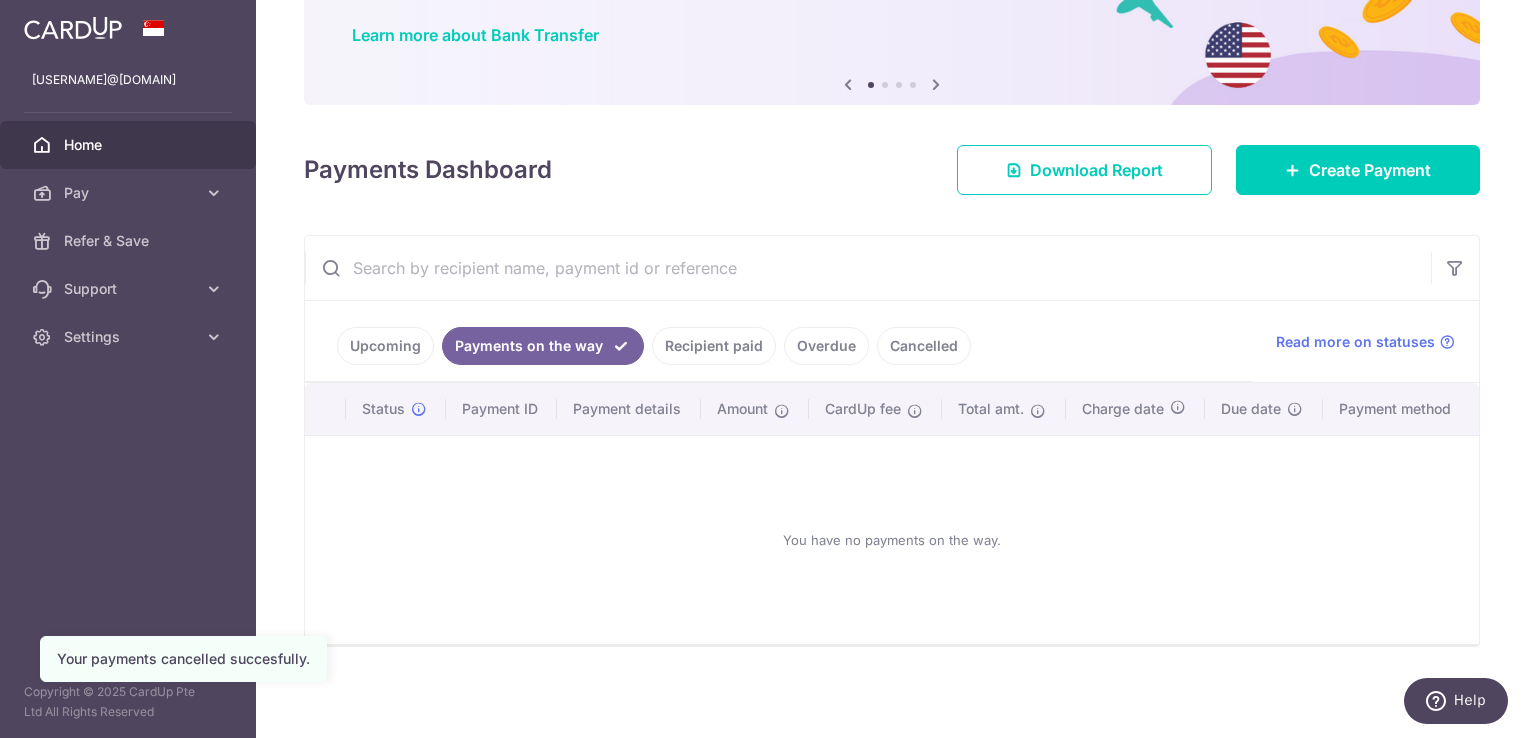 click on "Recipient paid" at bounding box center [714, 346] 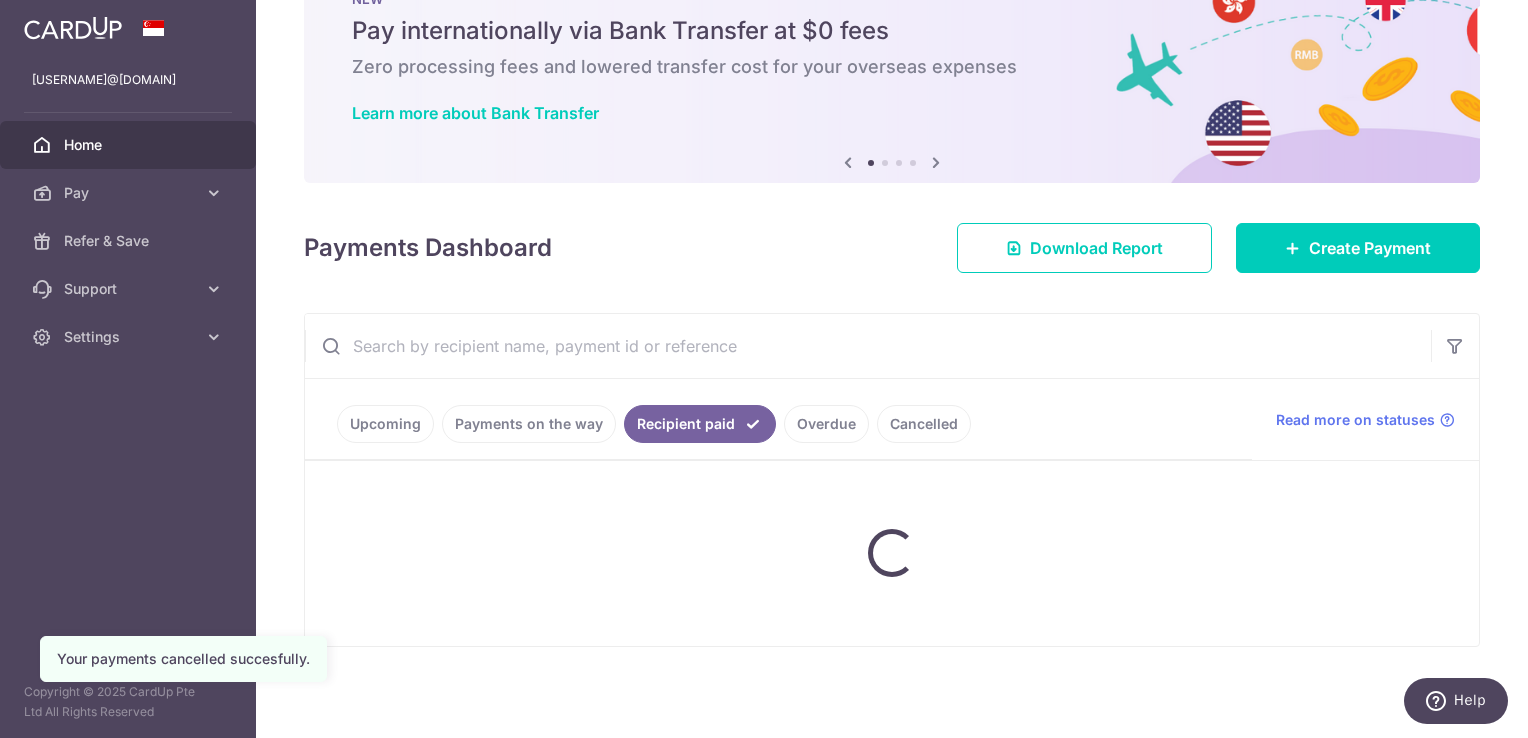 scroll, scrollTop: 171, scrollLeft: 0, axis: vertical 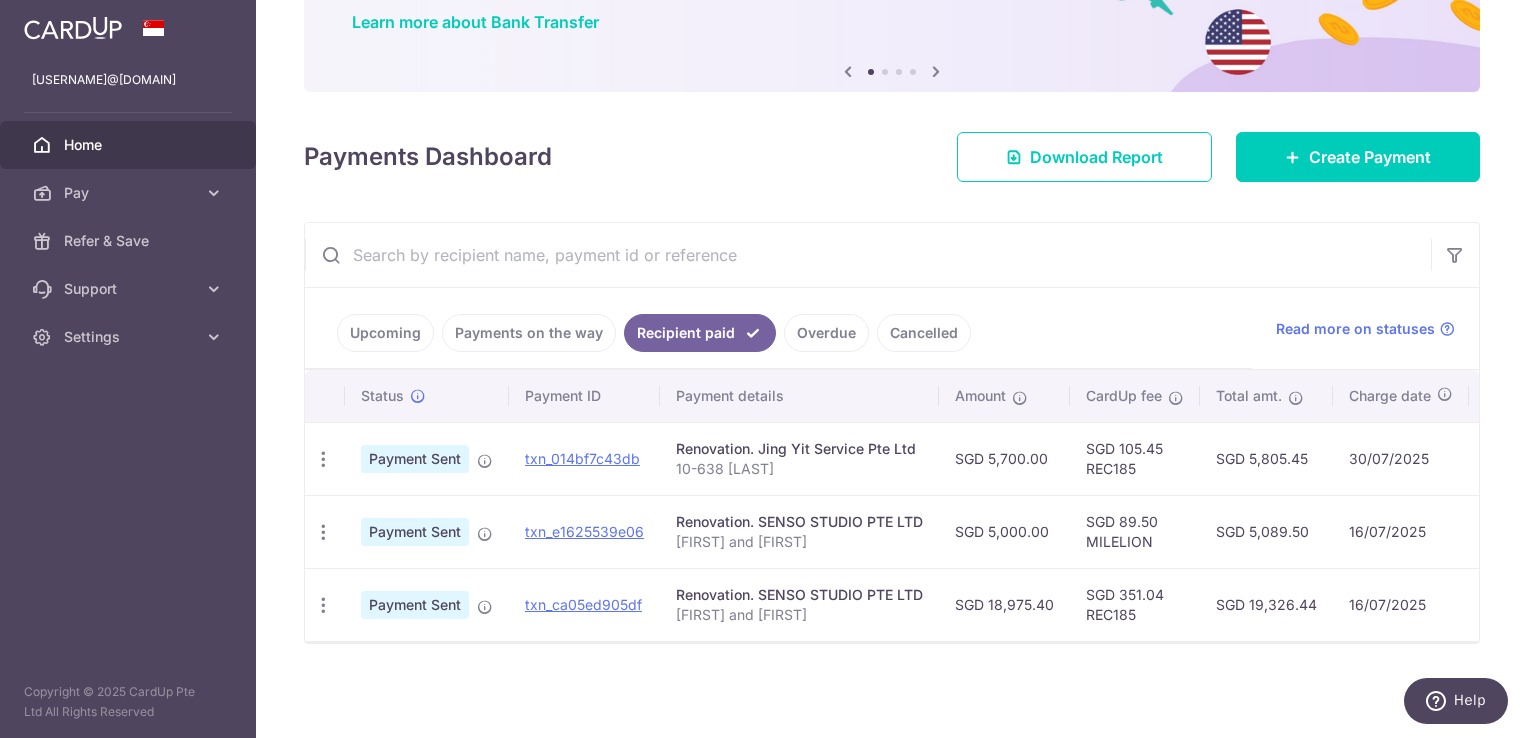 click on "Overdue" at bounding box center (826, 333) 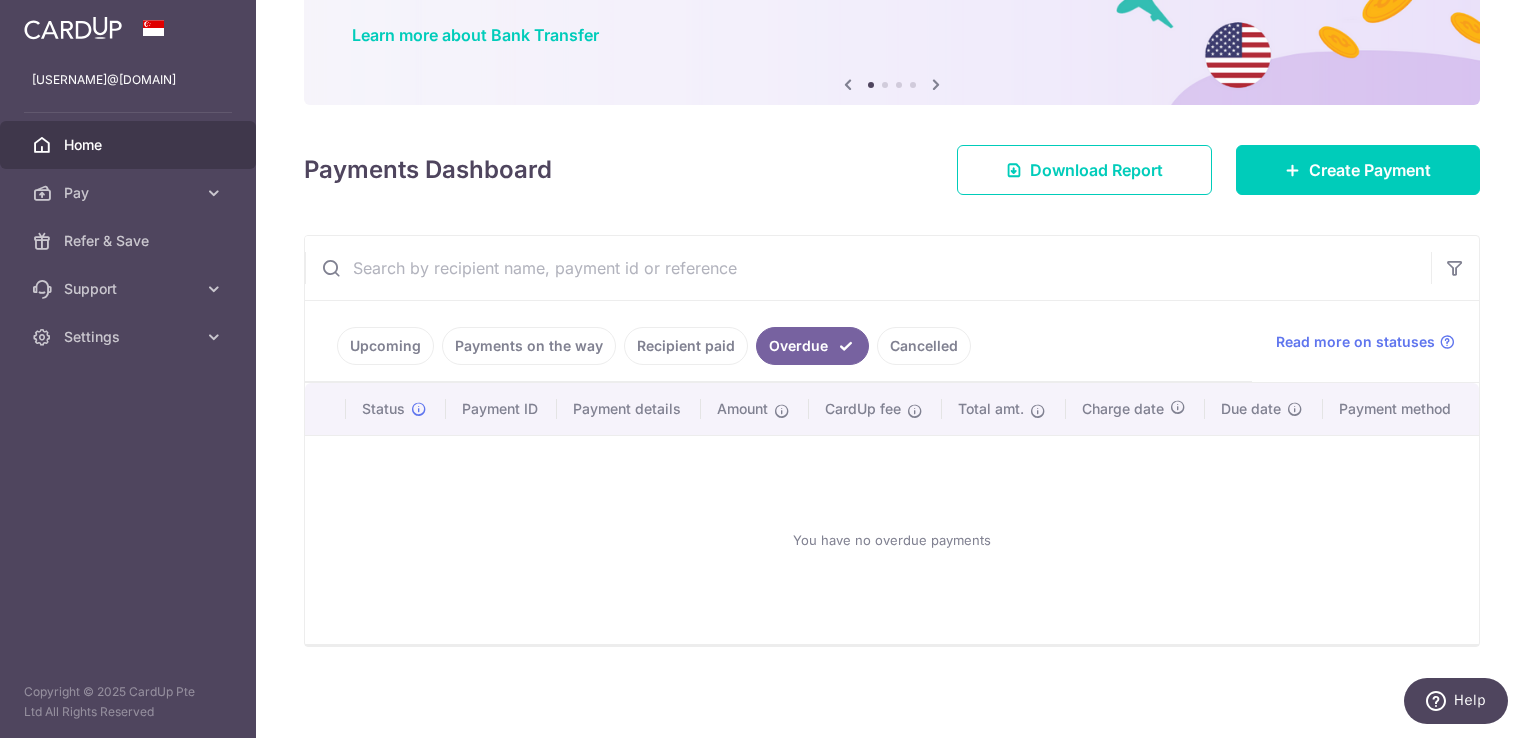 click on "Cancelled" at bounding box center (924, 346) 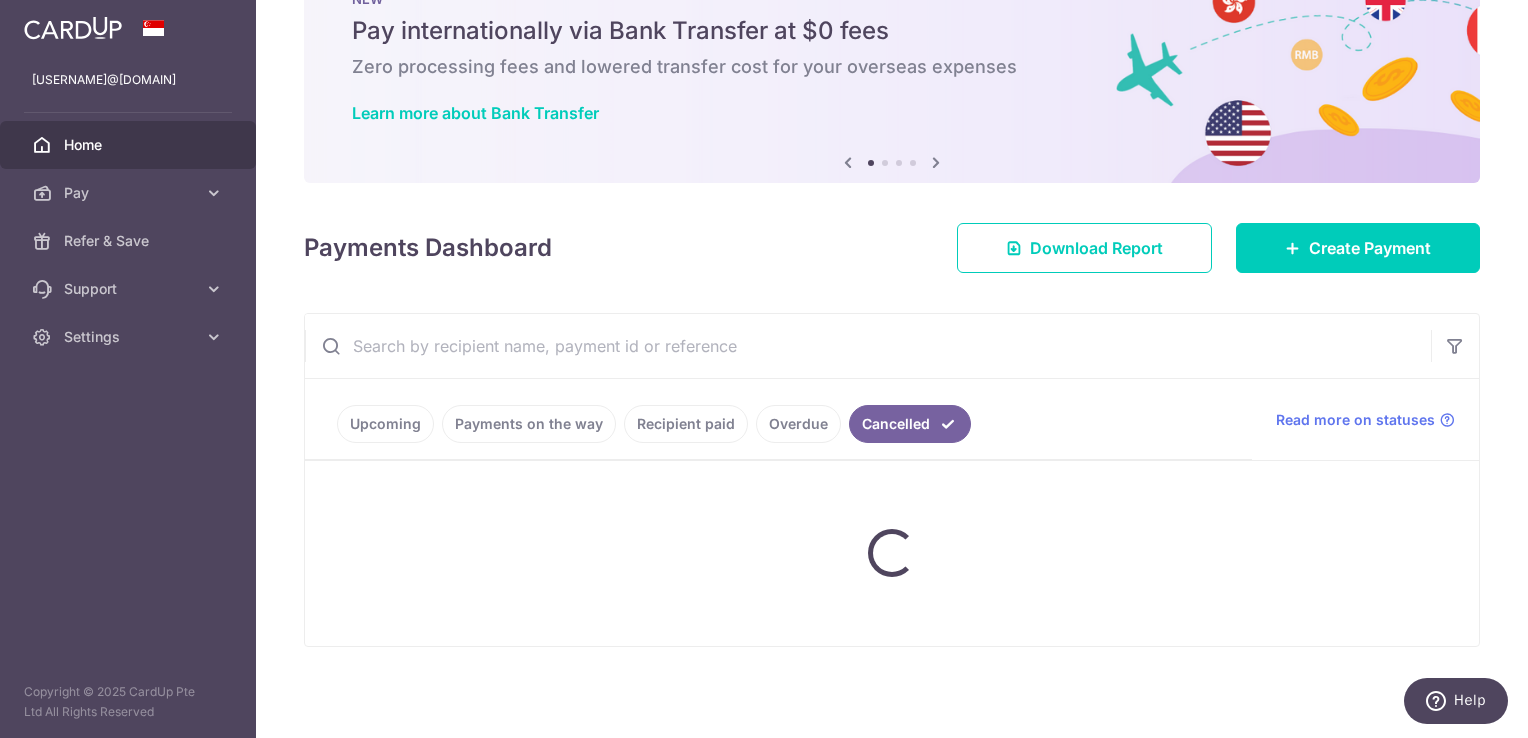 scroll, scrollTop: 98, scrollLeft: 0, axis: vertical 